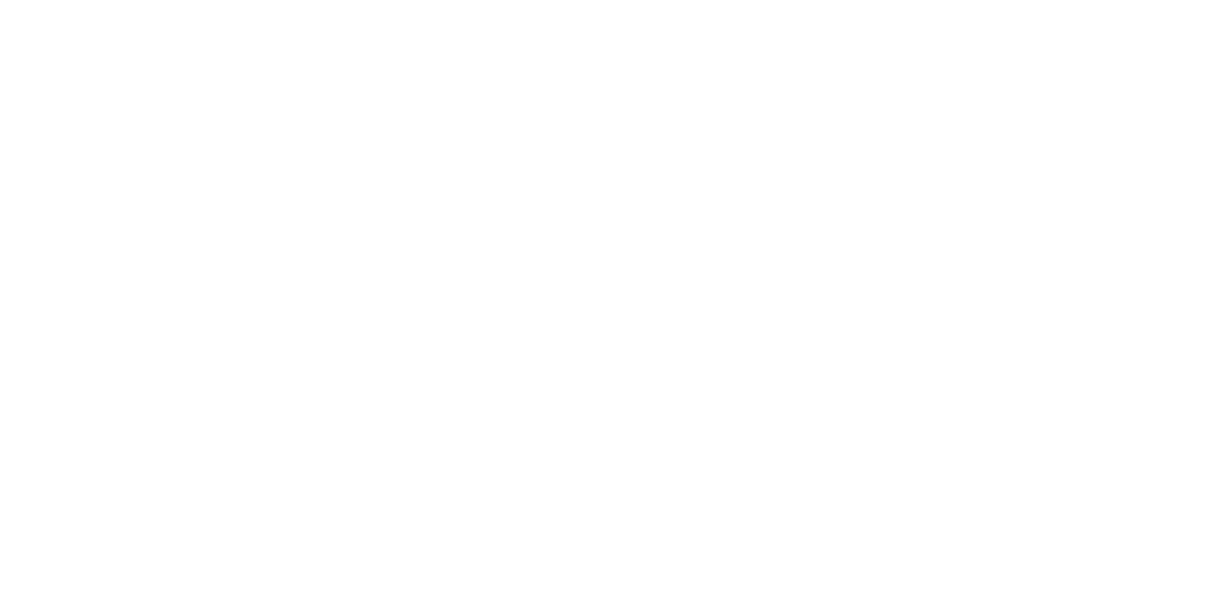 scroll, scrollTop: 0, scrollLeft: 0, axis: both 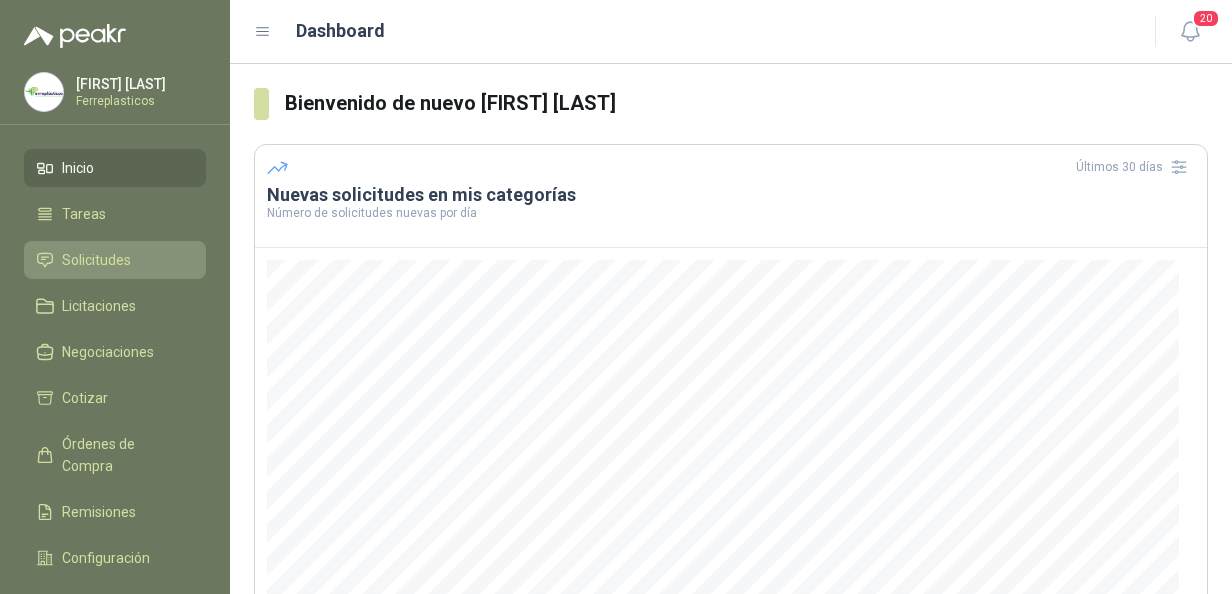 click on "Solicitudes" at bounding box center [96, 260] 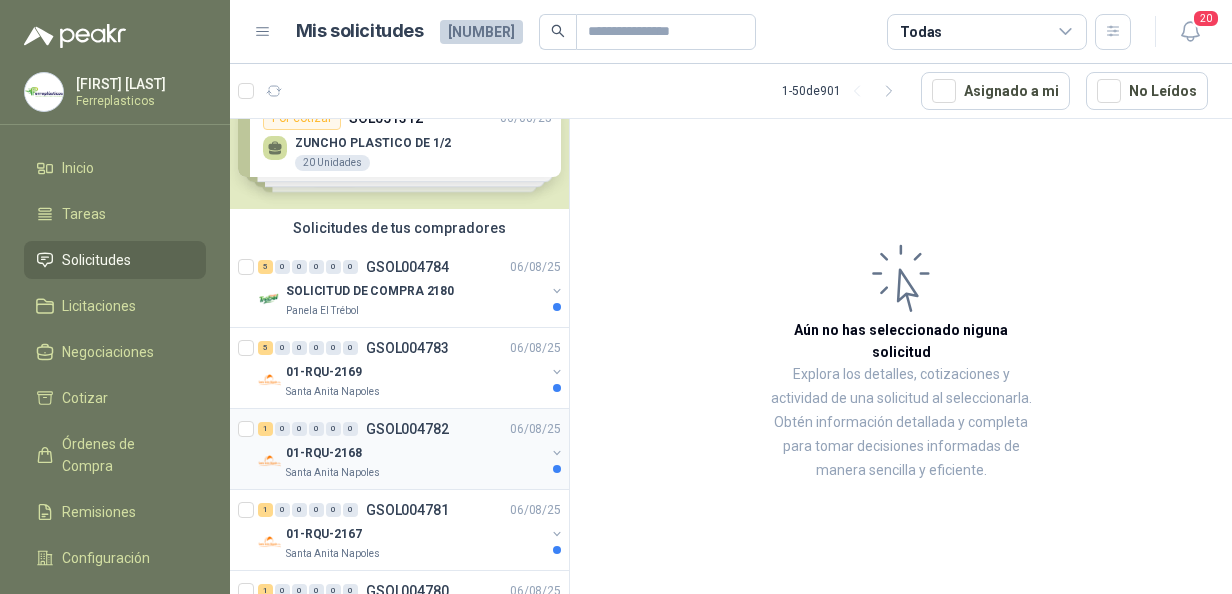 scroll, scrollTop: 100, scrollLeft: 0, axis: vertical 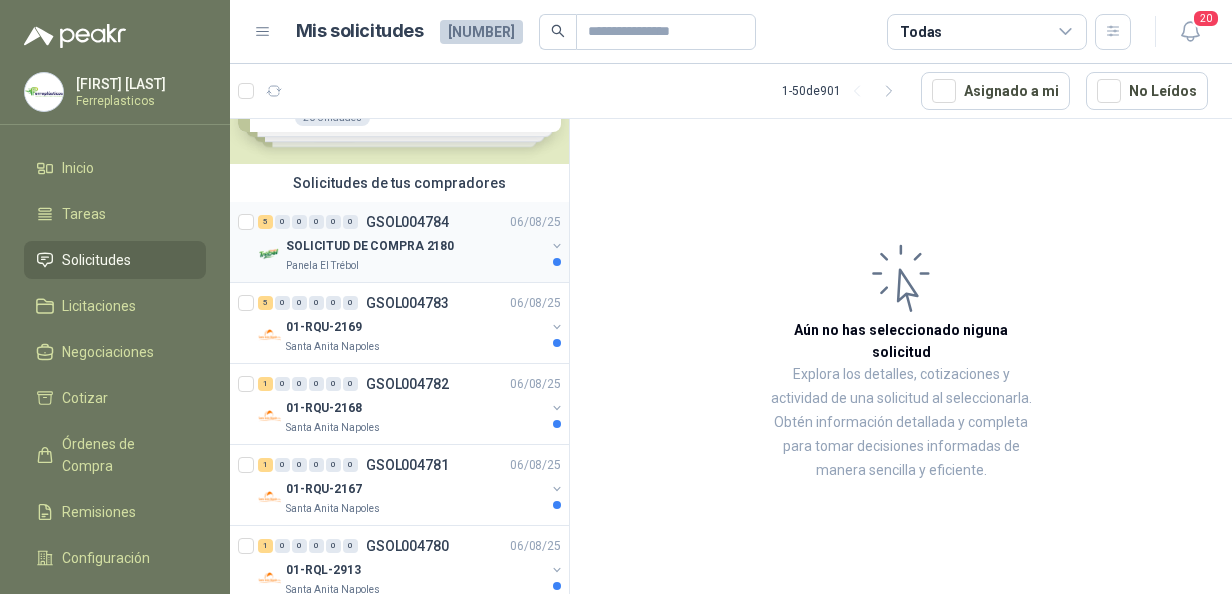click on "SOLICITUD DE COMPRA 2180" at bounding box center (370, 246) 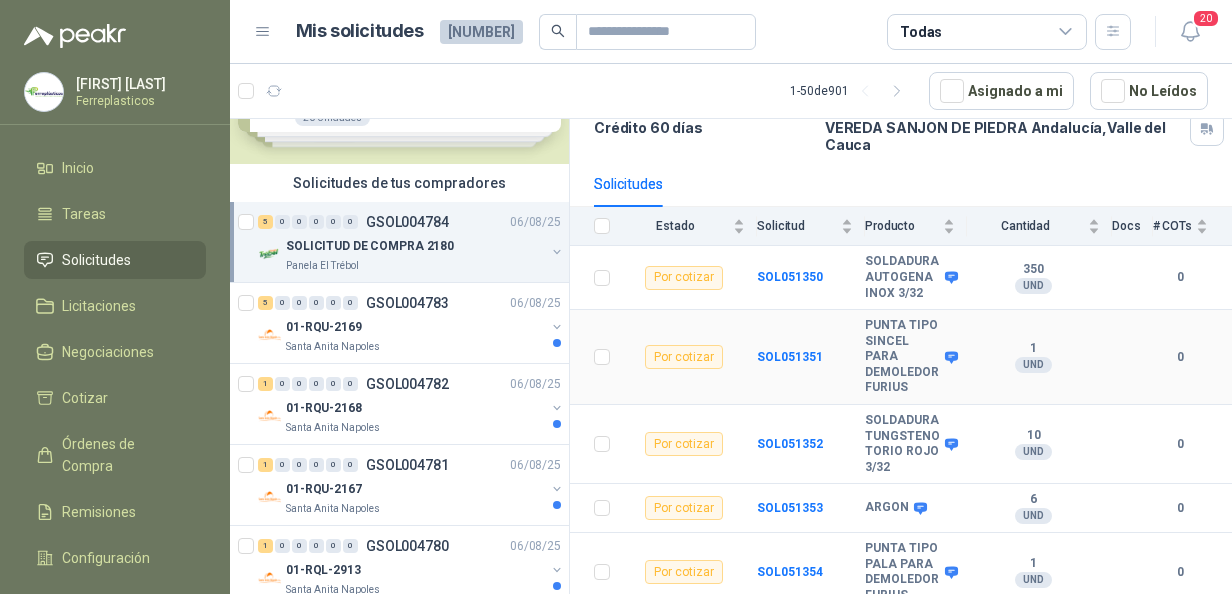 scroll, scrollTop: 162, scrollLeft: 0, axis: vertical 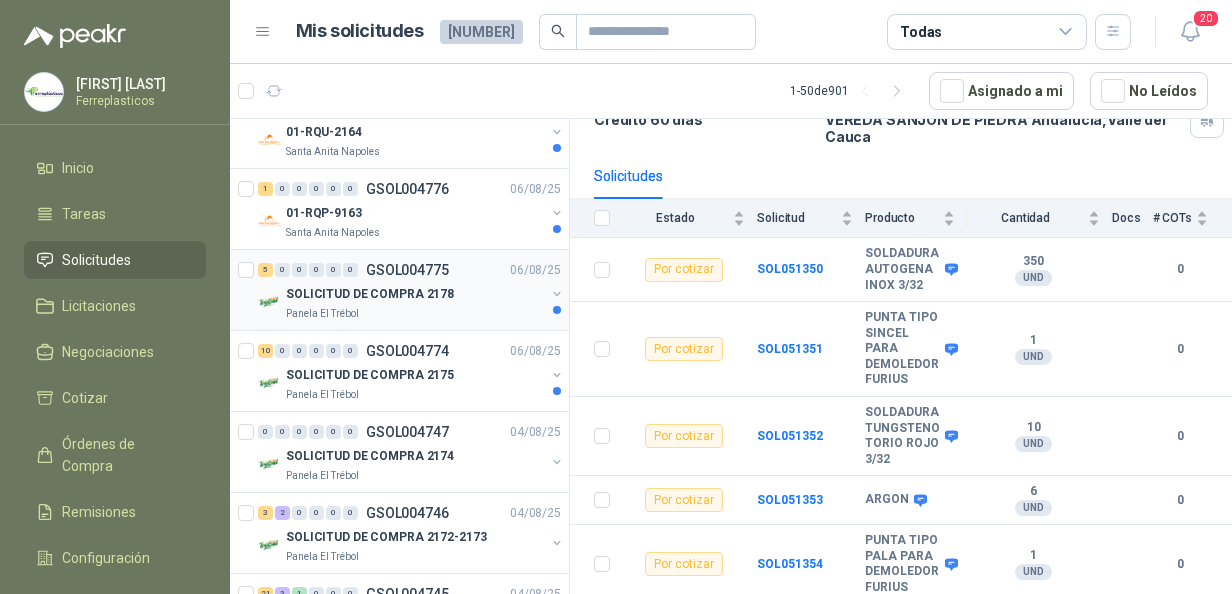 click on "SOLICITUD DE COMPRA 2178" at bounding box center [370, 294] 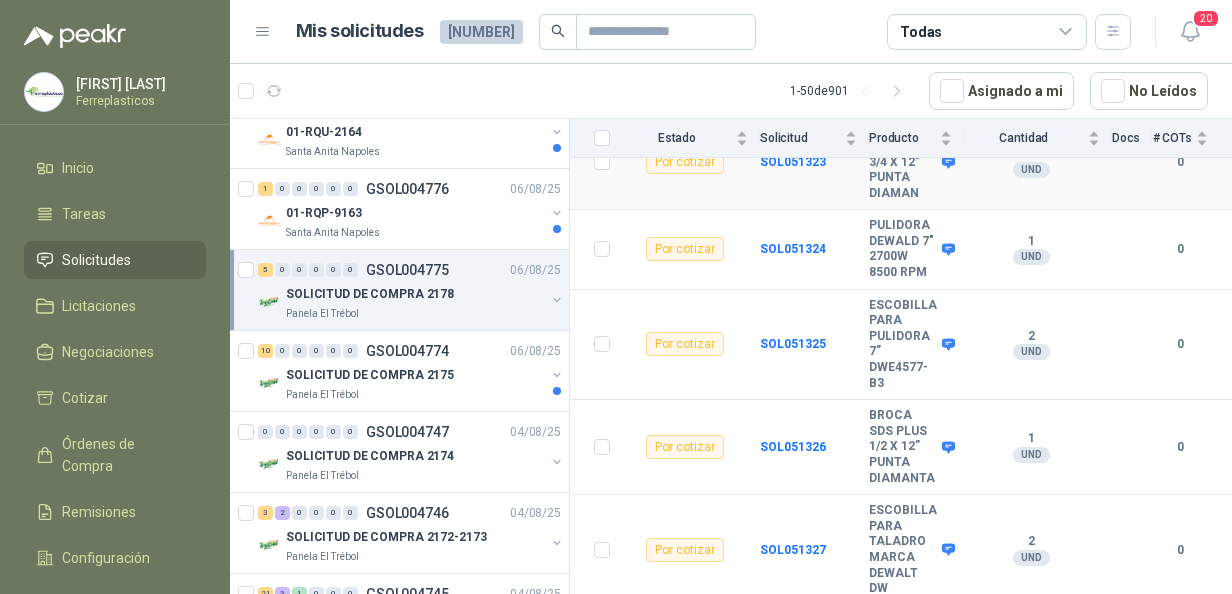 scroll, scrollTop: 286, scrollLeft: 0, axis: vertical 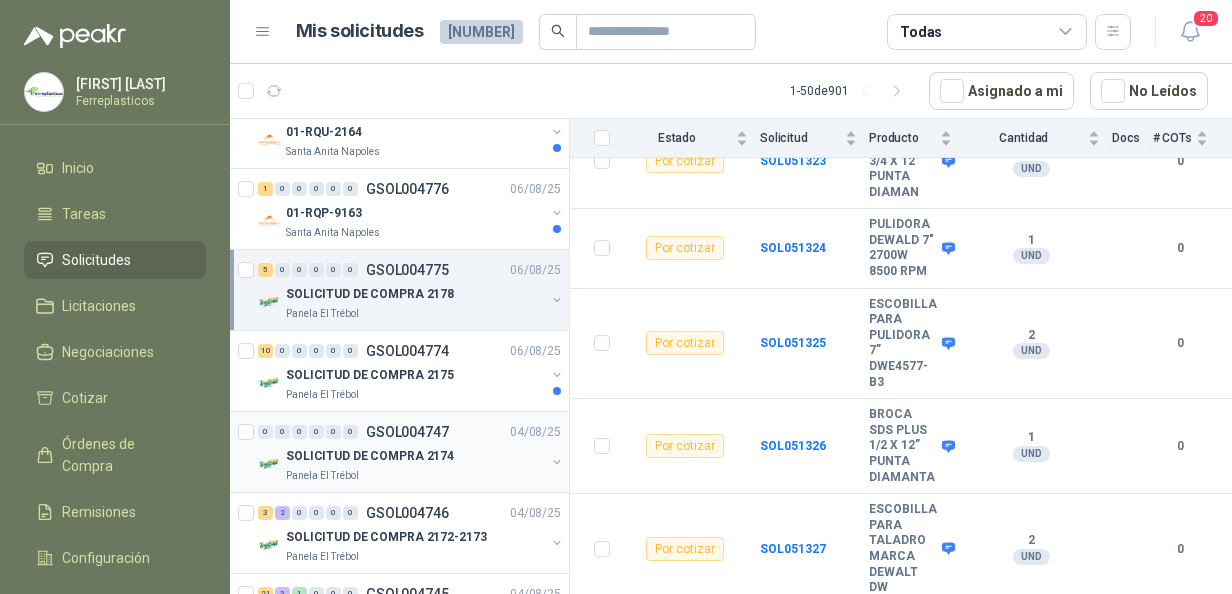 click on "SOLICITUD DE COMPRA 2174" at bounding box center [370, 456] 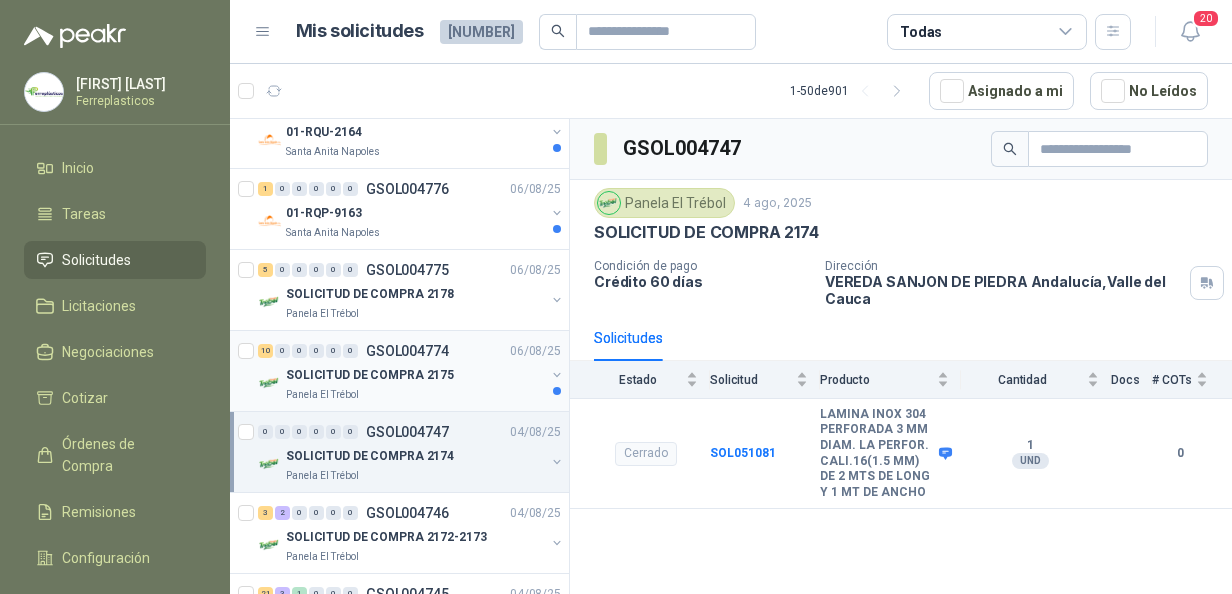 click on "SOLICITUD DE COMPRA 2175" at bounding box center (370, 375) 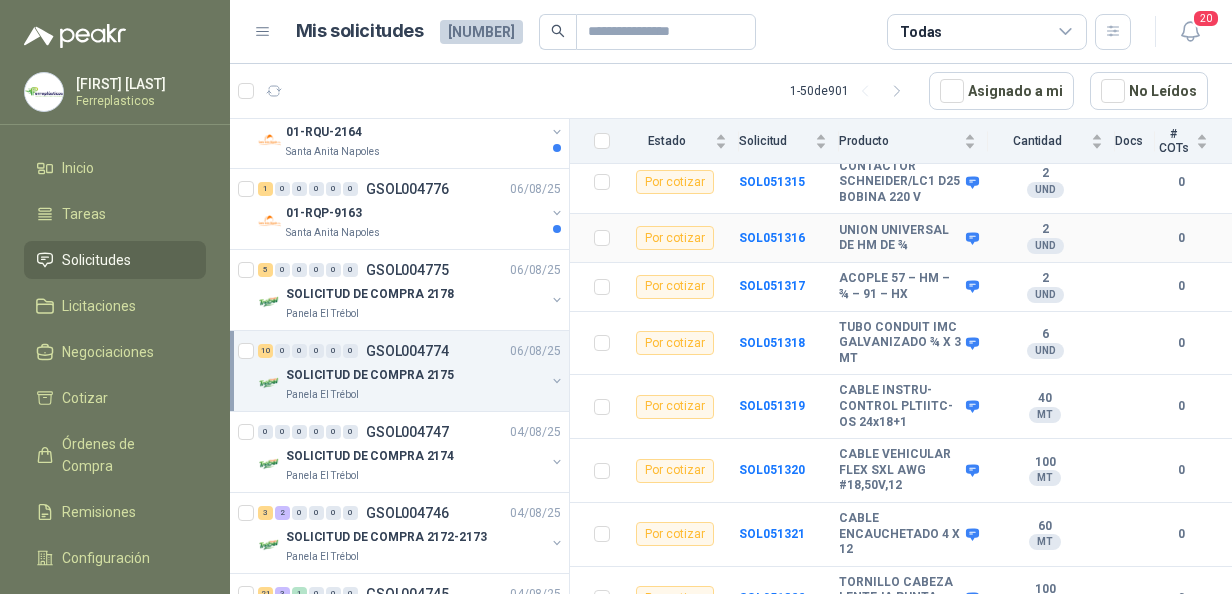 scroll, scrollTop: 456, scrollLeft: 0, axis: vertical 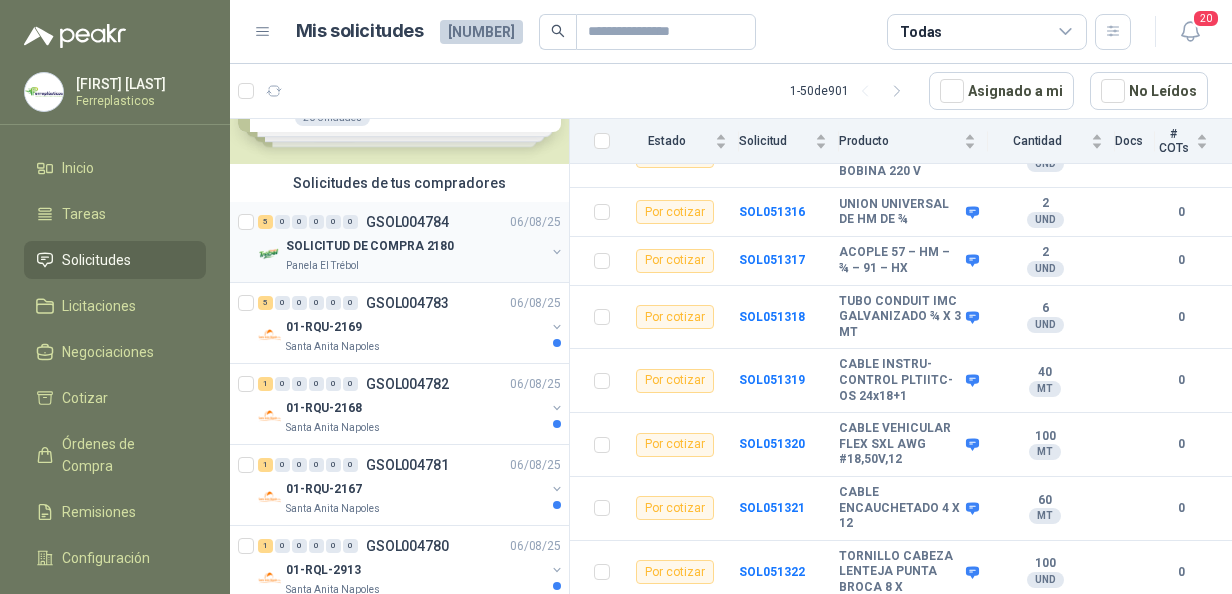 click on "SOLICITUD DE COMPRA 2180" at bounding box center [370, 246] 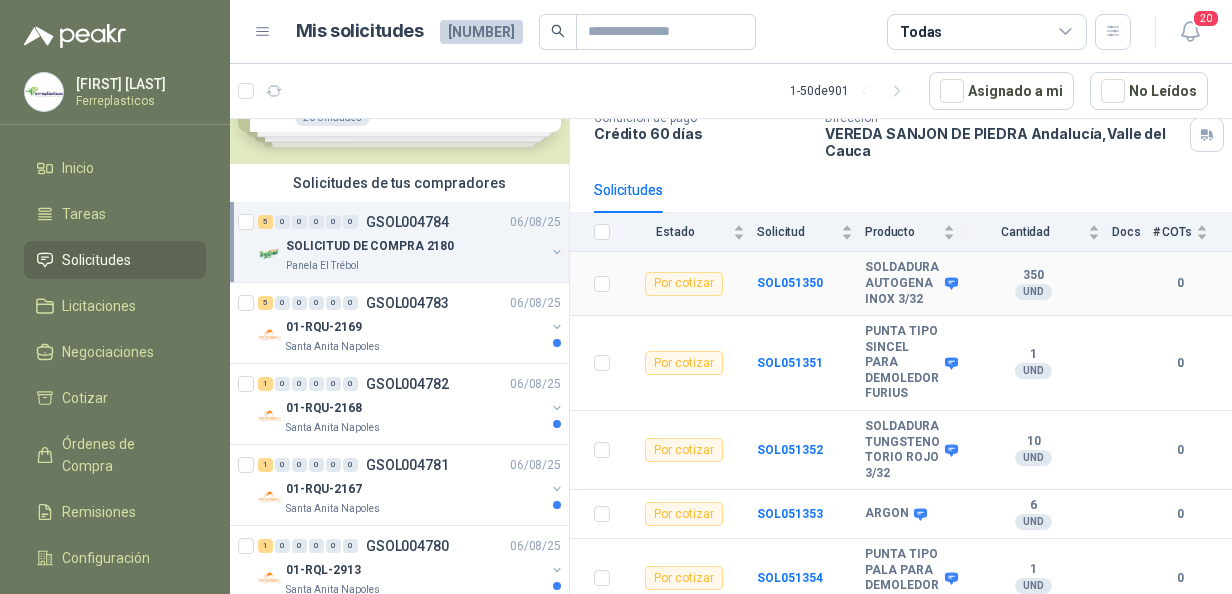 scroll, scrollTop: 162, scrollLeft: 0, axis: vertical 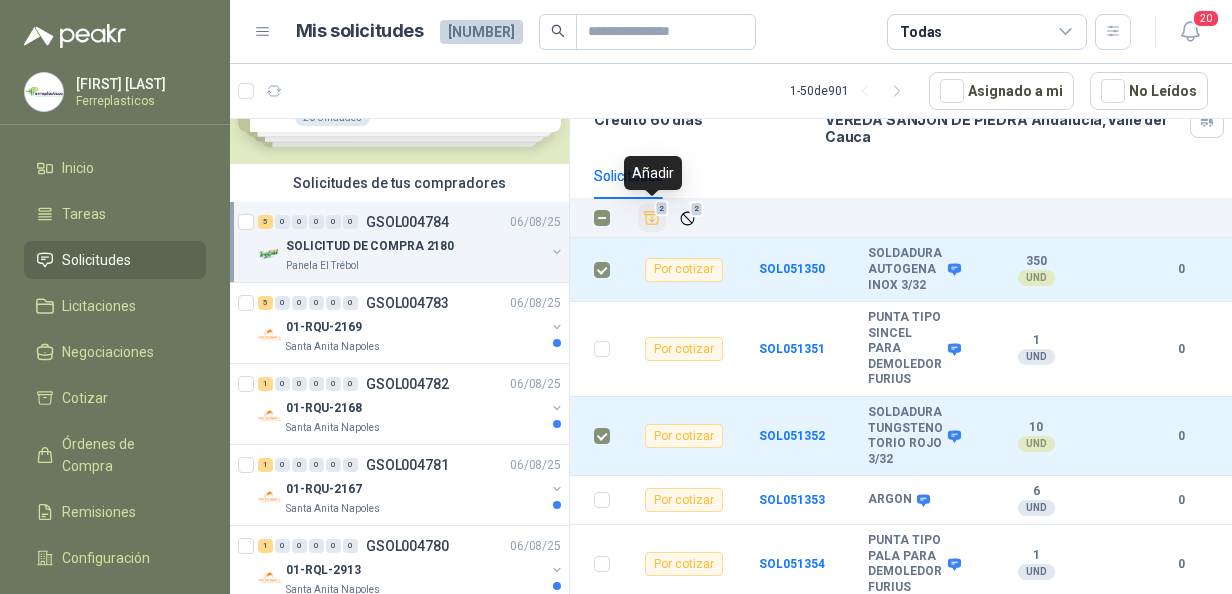 click 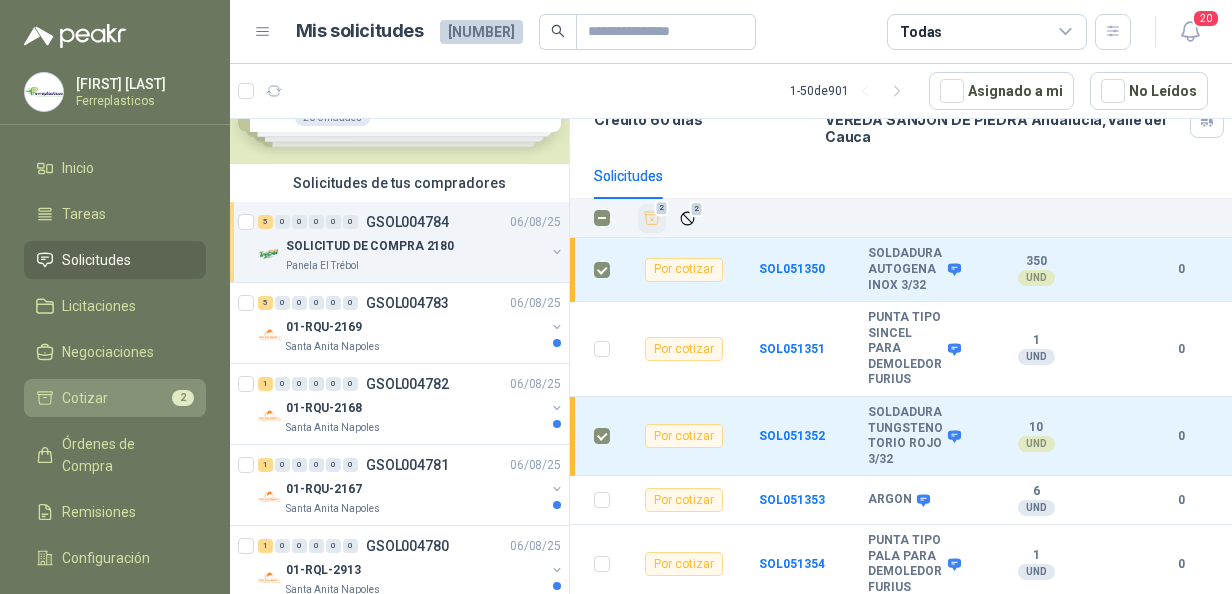 click on "Cotizar 2" at bounding box center [115, 398] 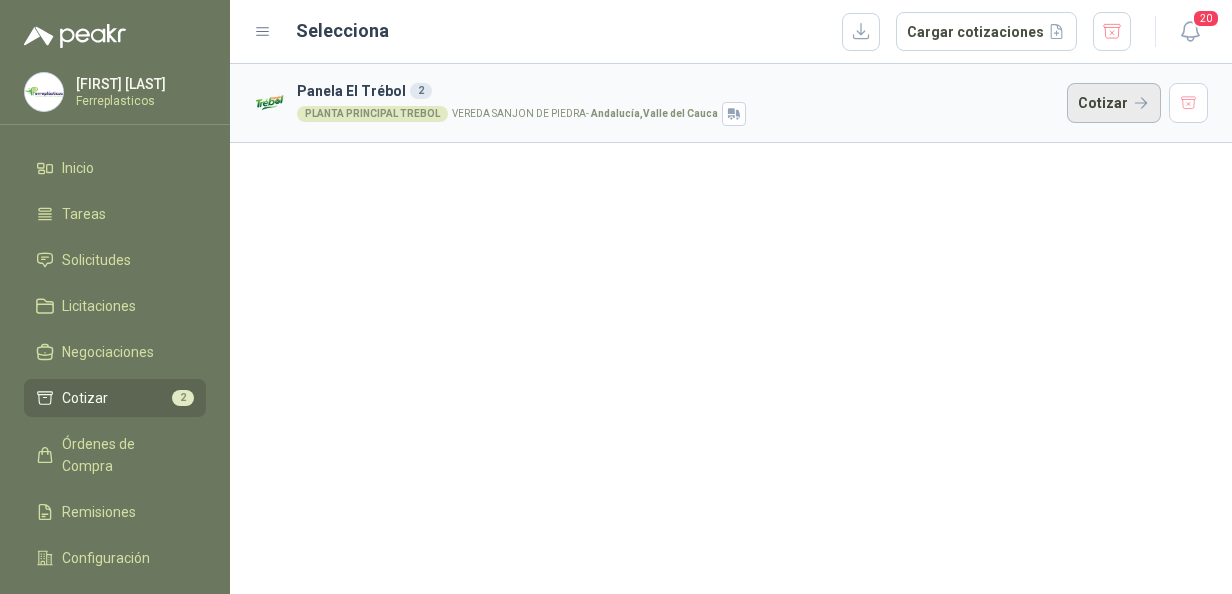 click on "Cotizar" at bounding box center [1114, 103] 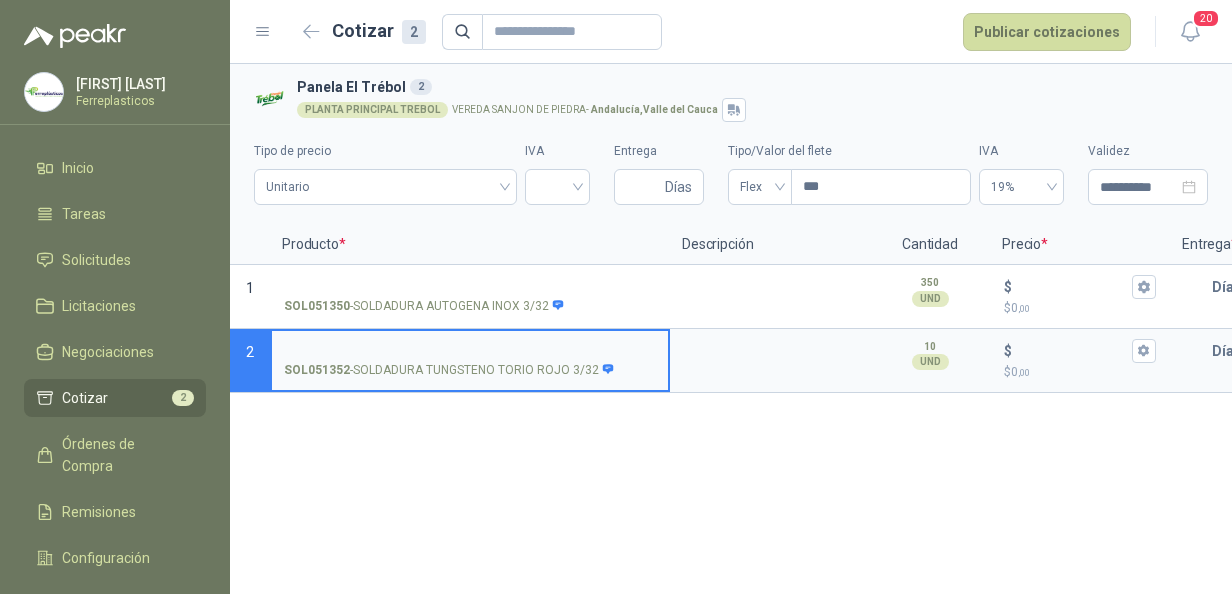 type 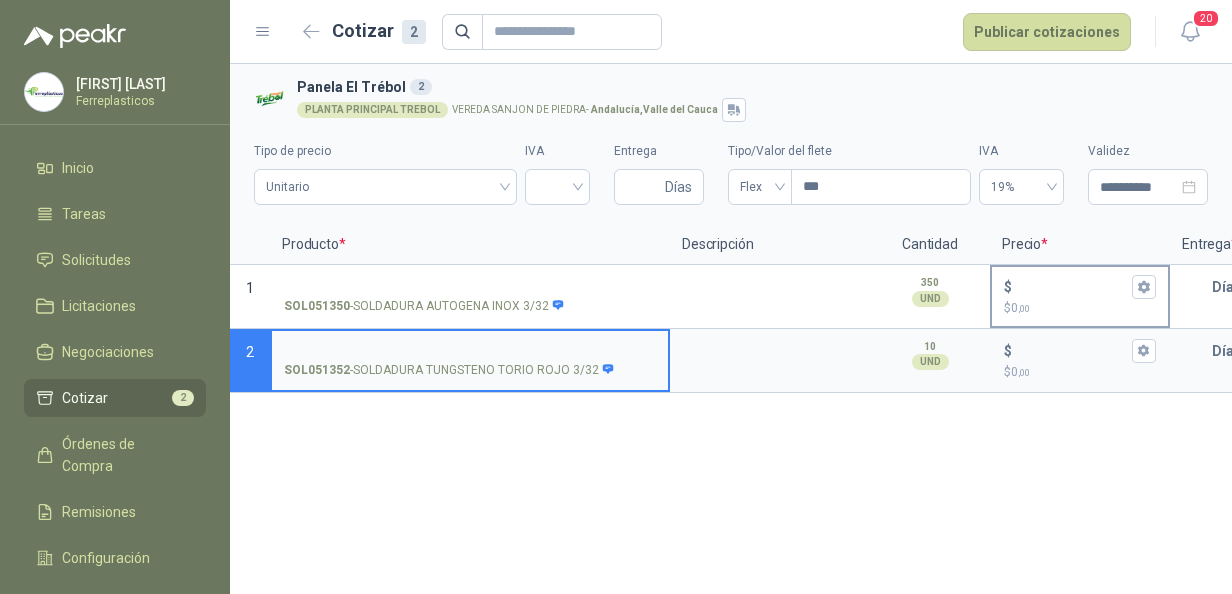 click on "$ $  0 ,00" at bounding box center [1072, 286] 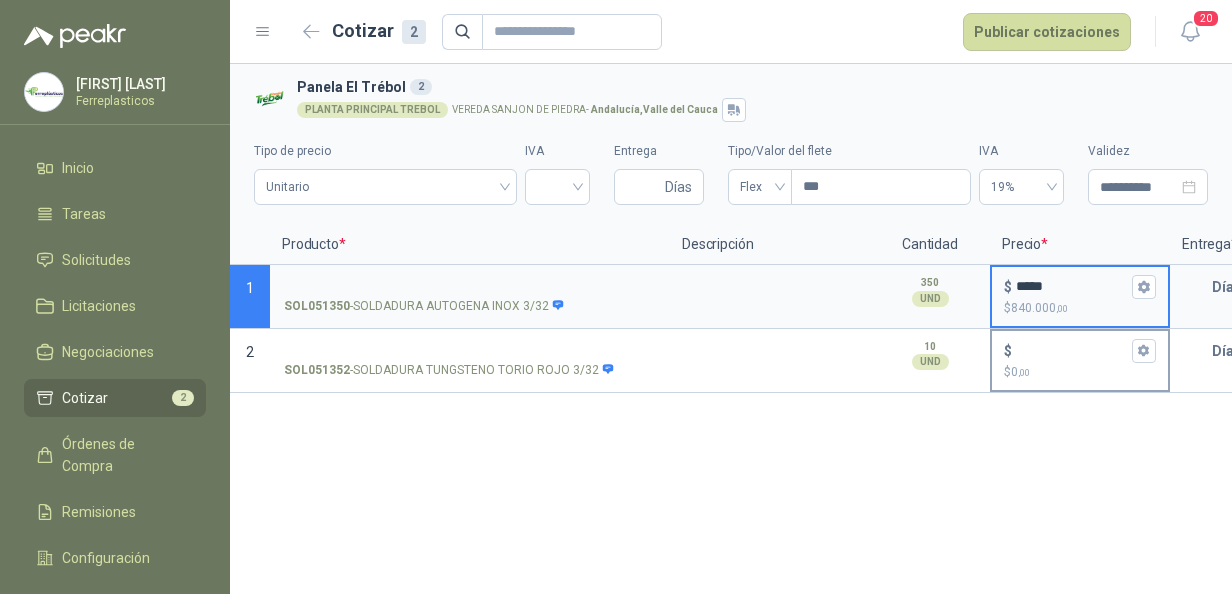 type on "*****" 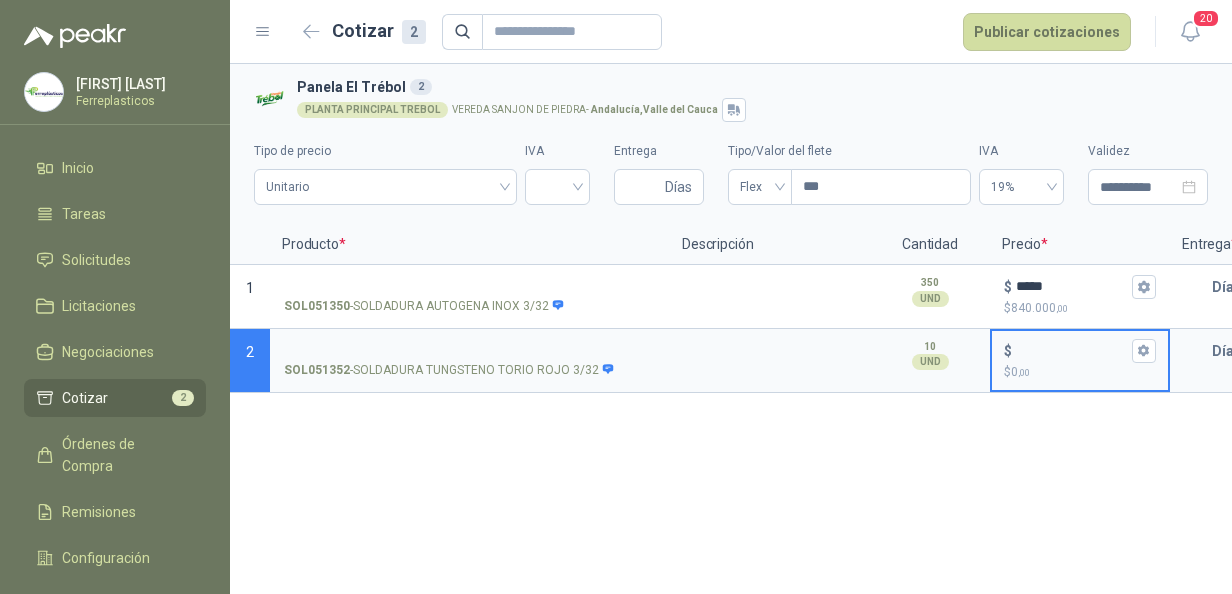 click on "$ $  0 ,00" at bounding box center (1072, 350) 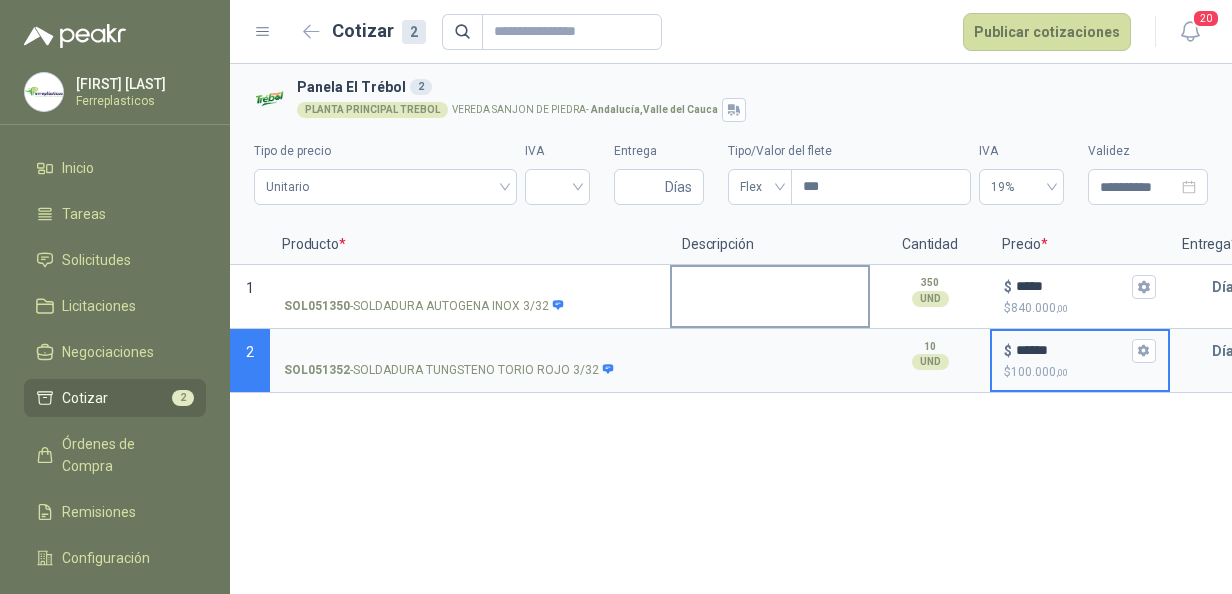type on "******" 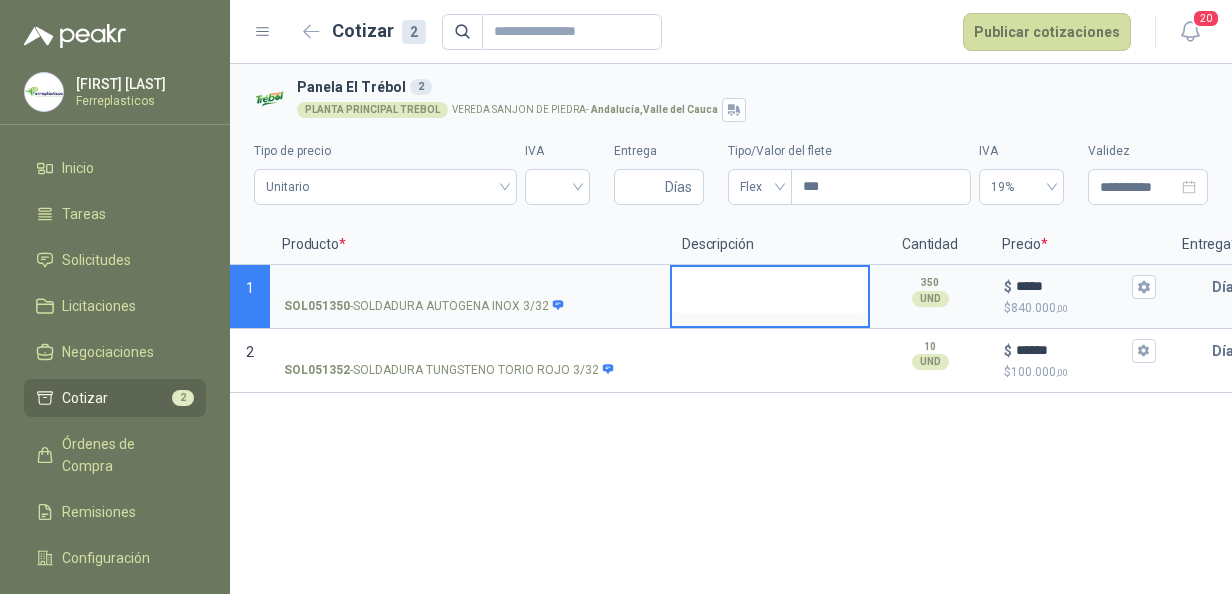 type 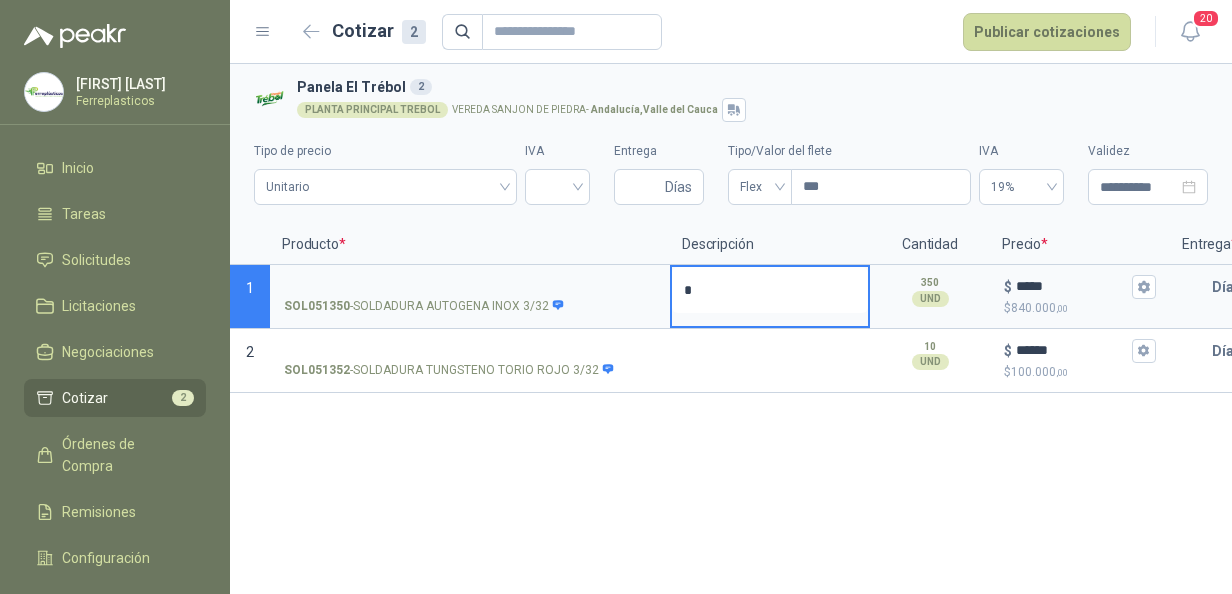 type 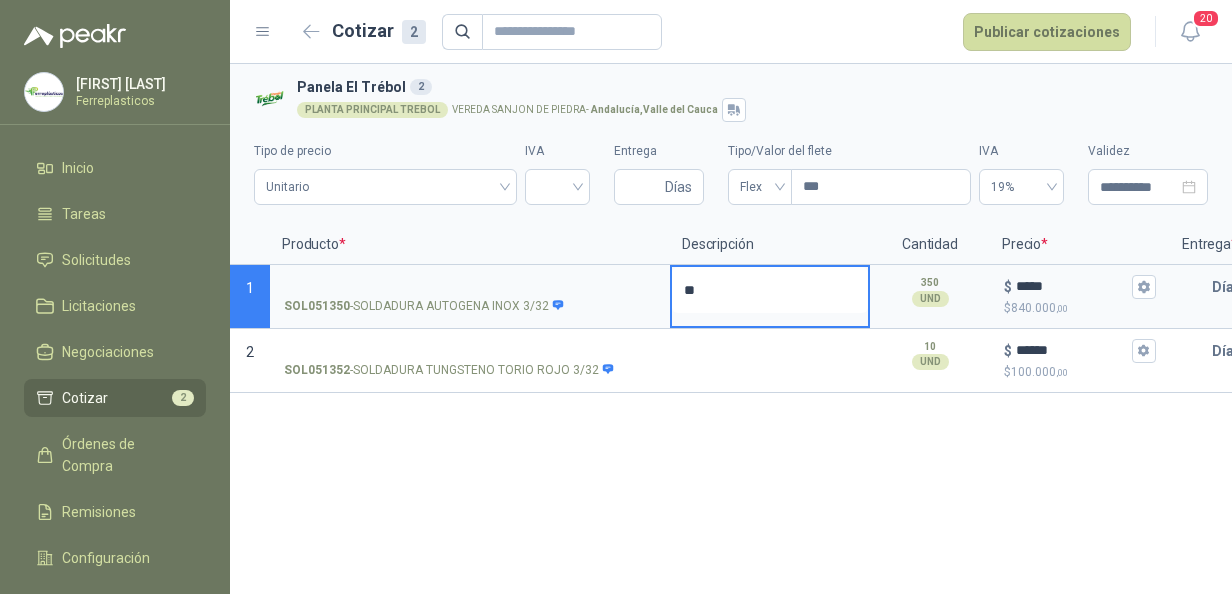 type 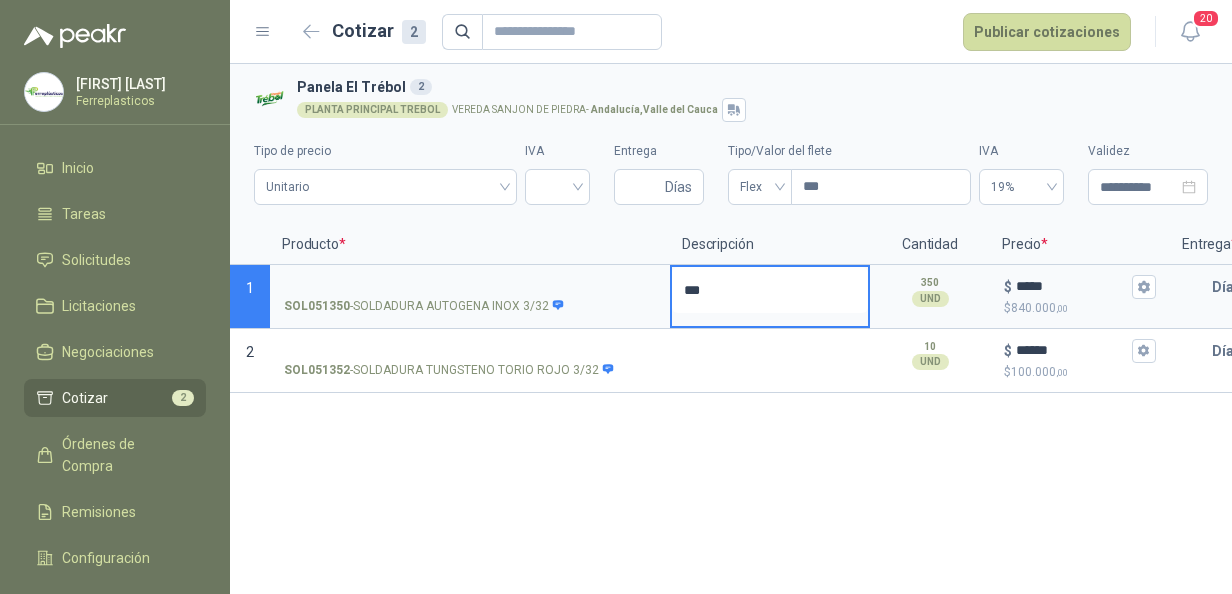 type 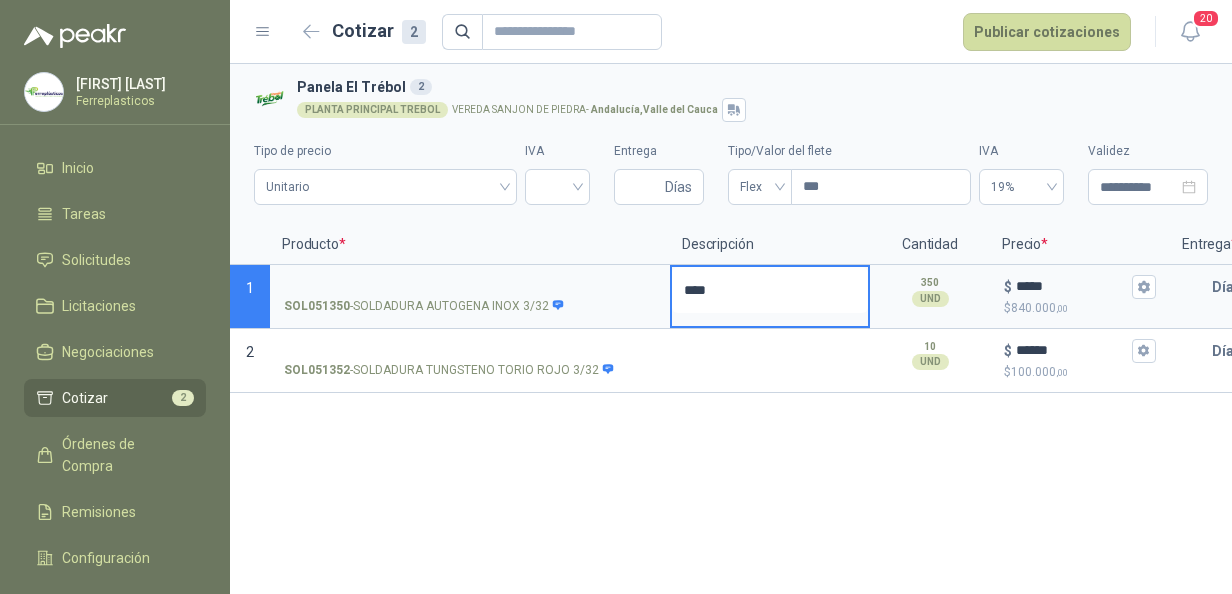 type 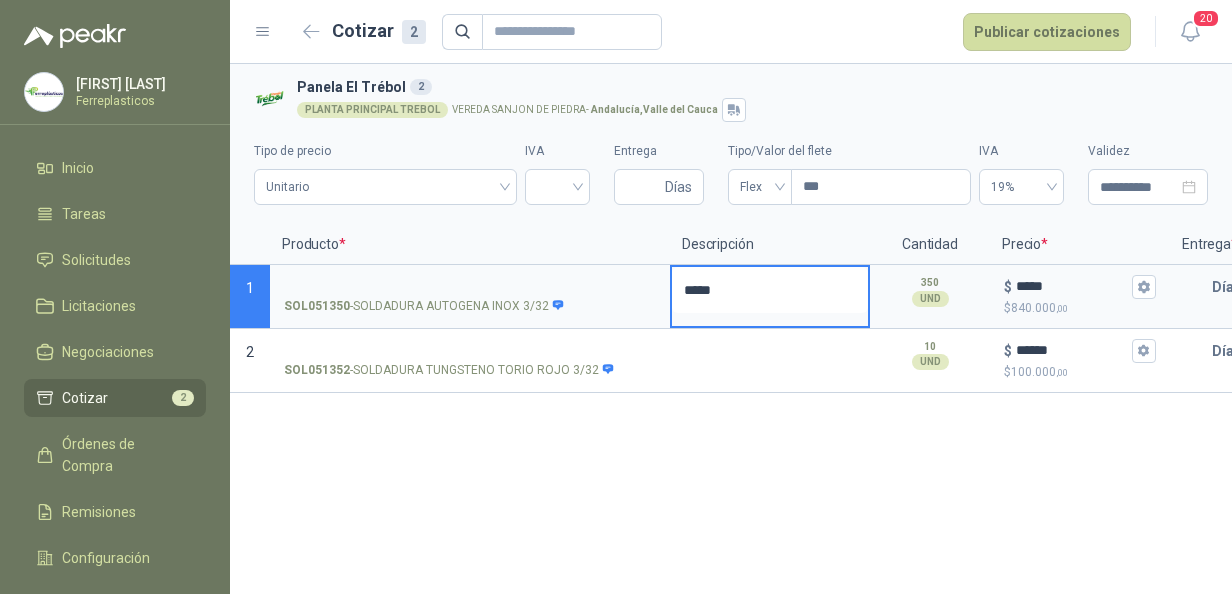 type 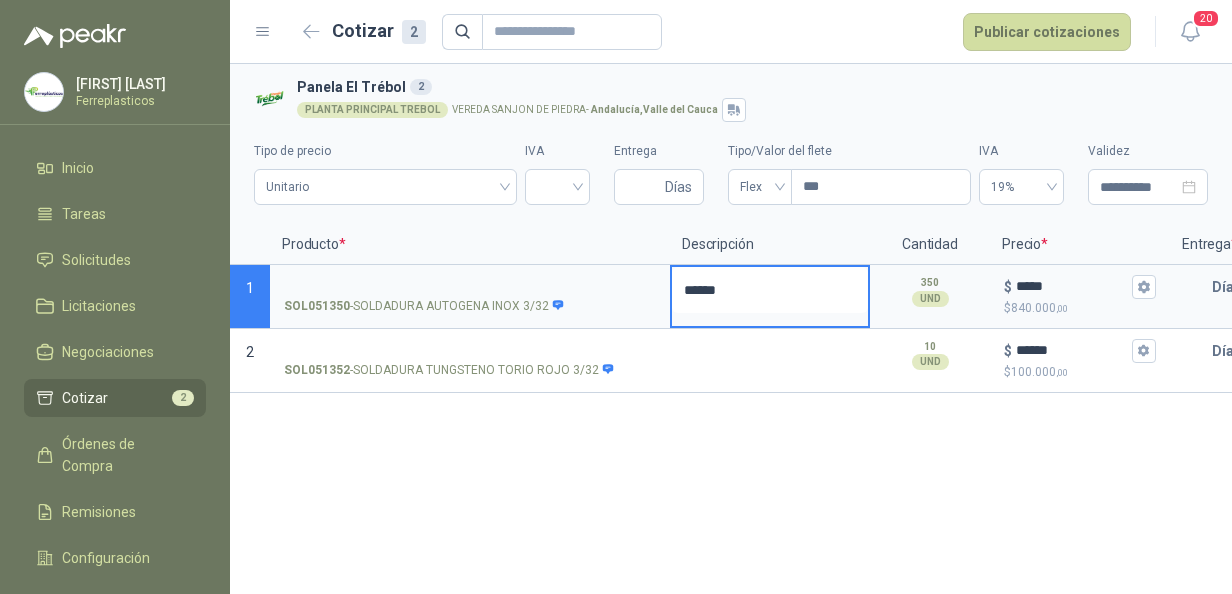 type 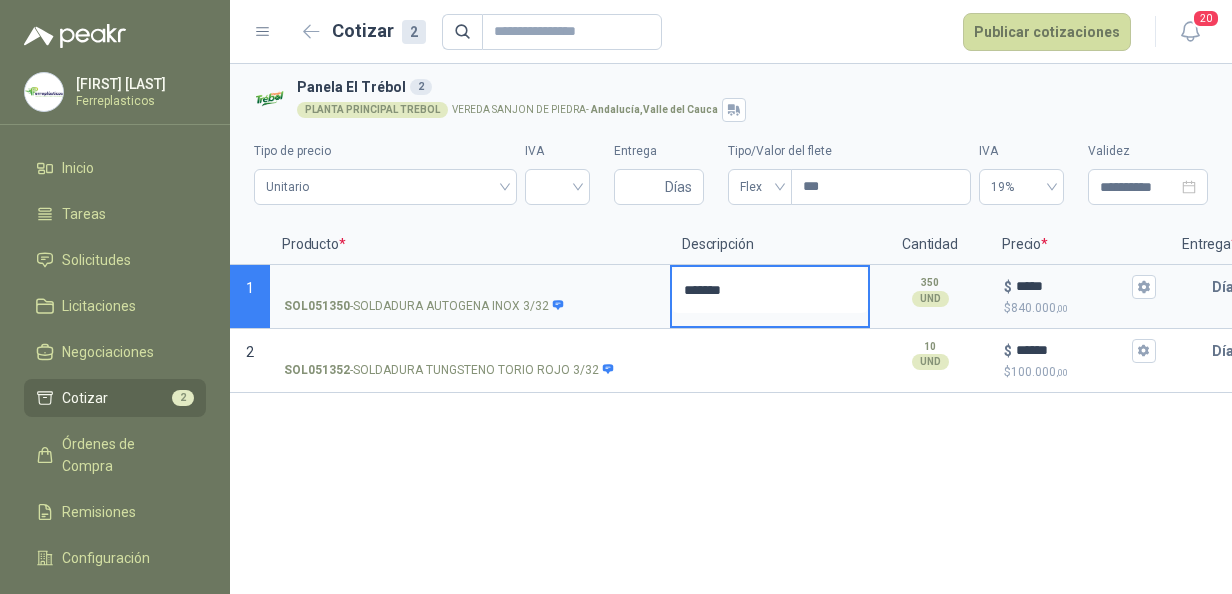 type 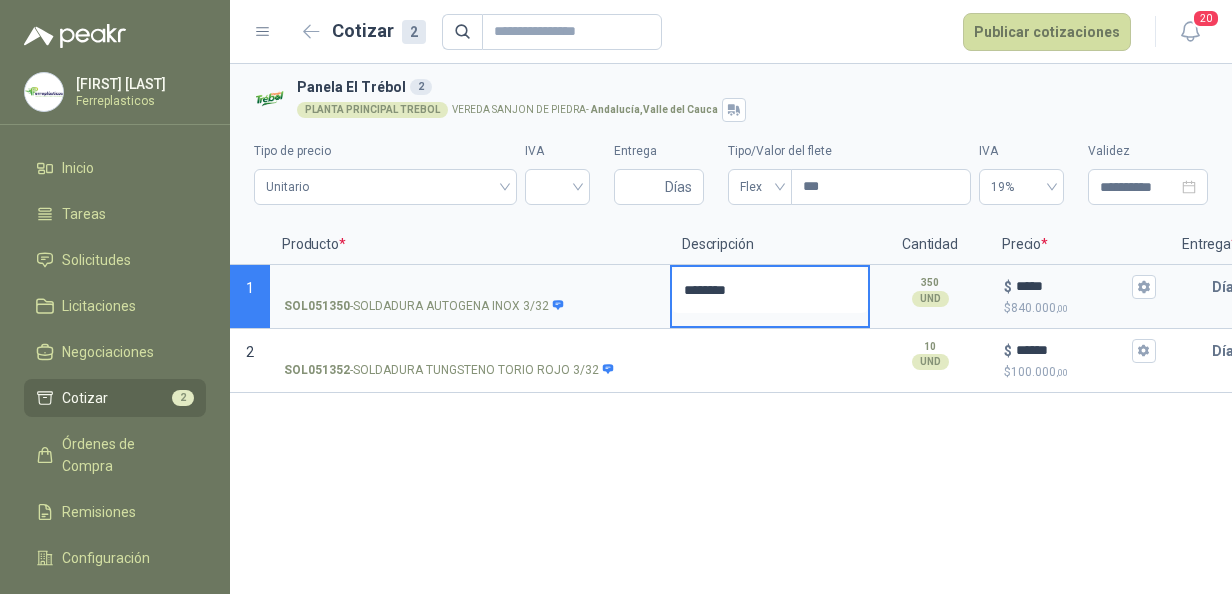 type 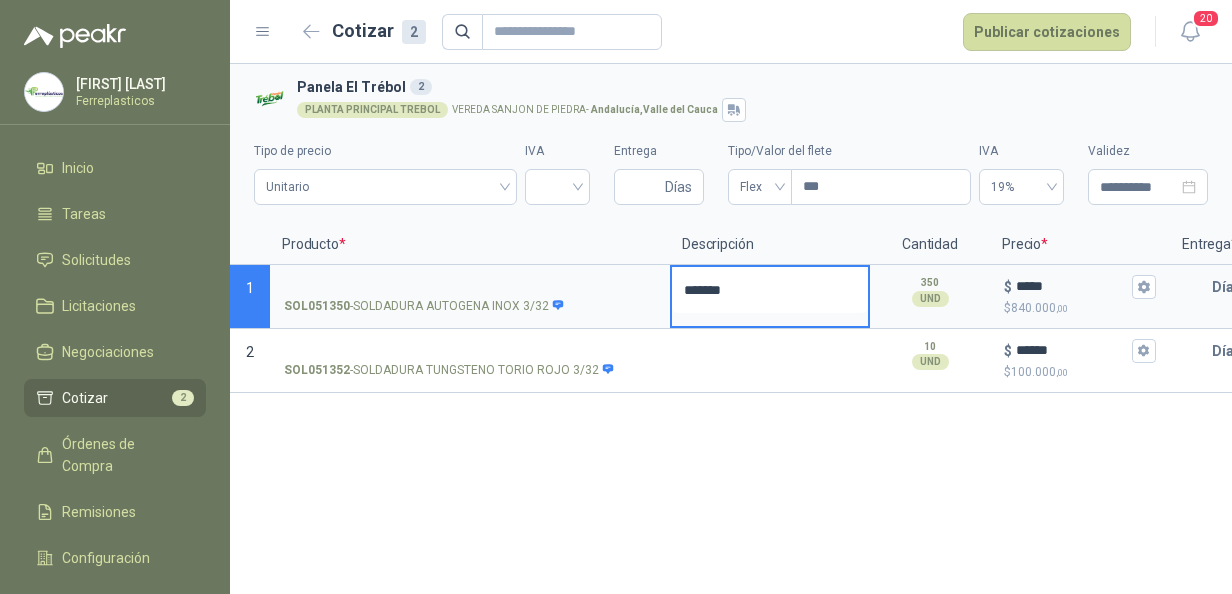 type 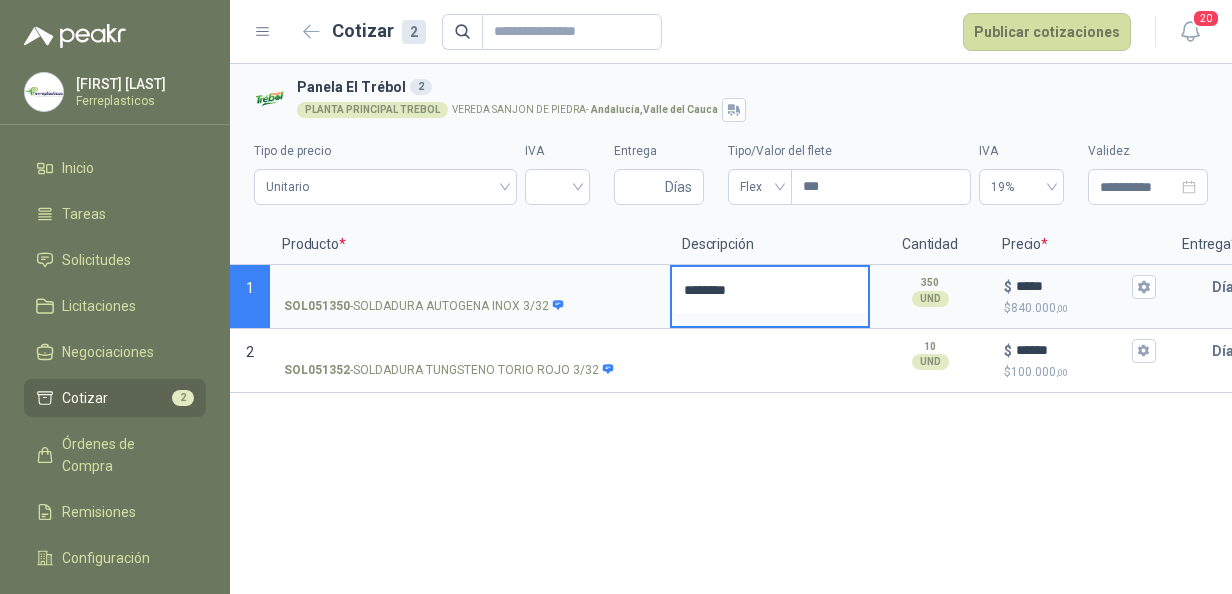 type 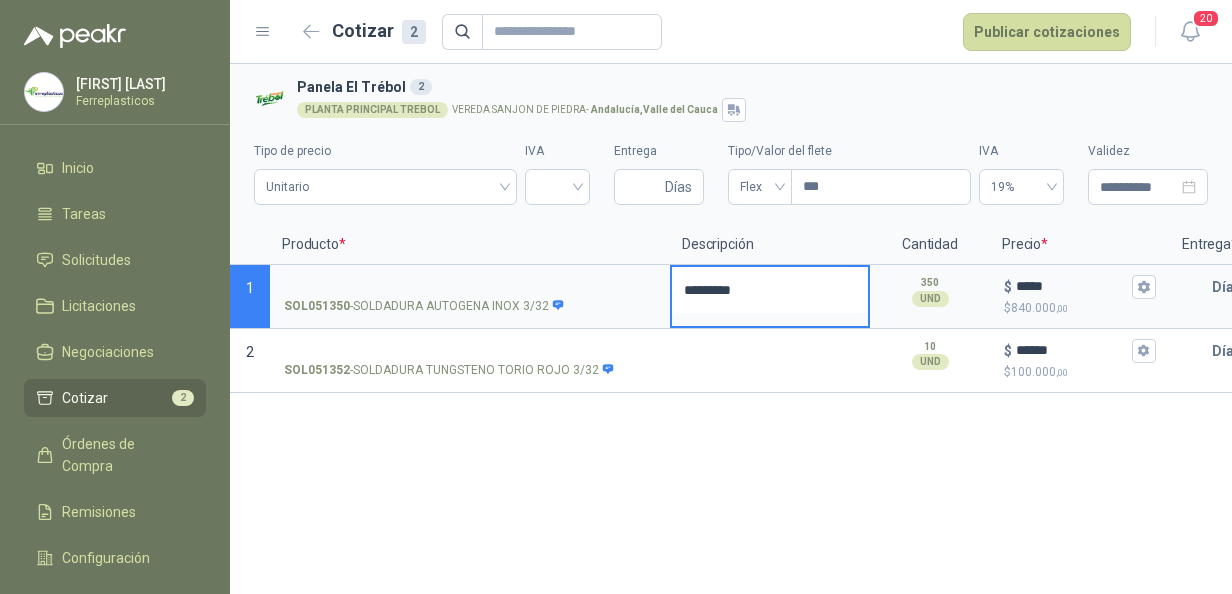 type 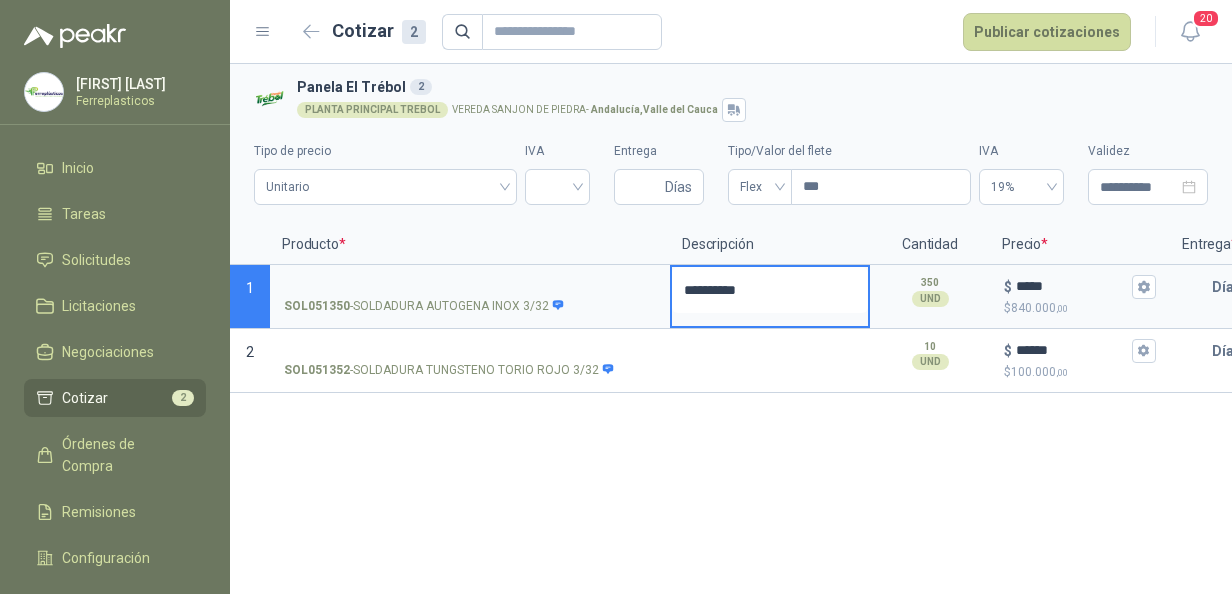 type 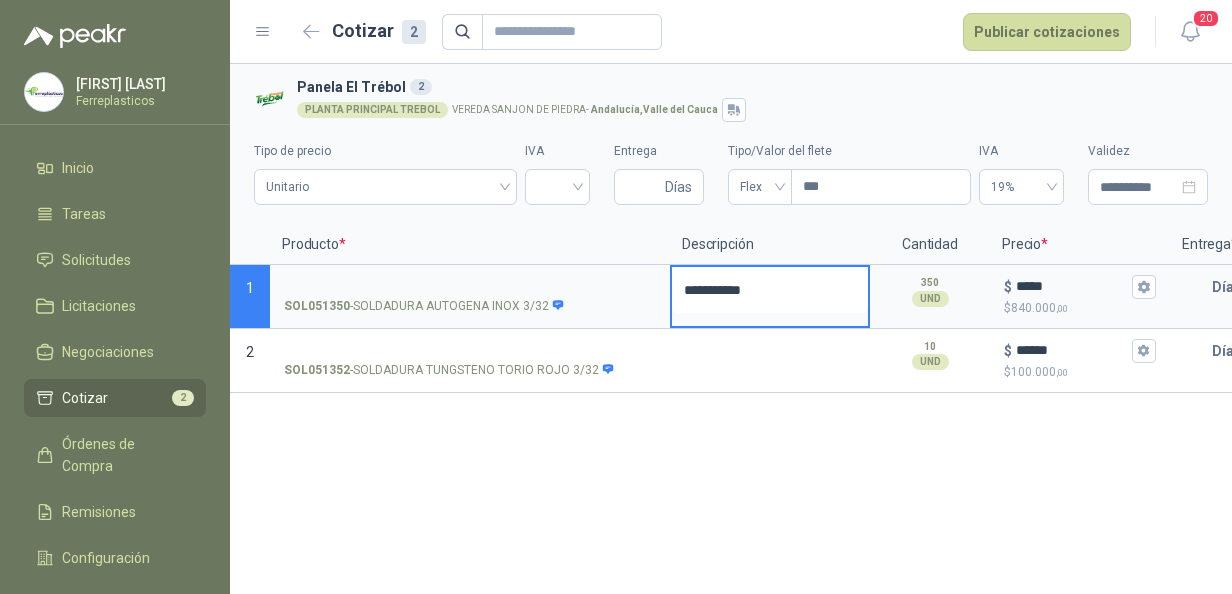 type 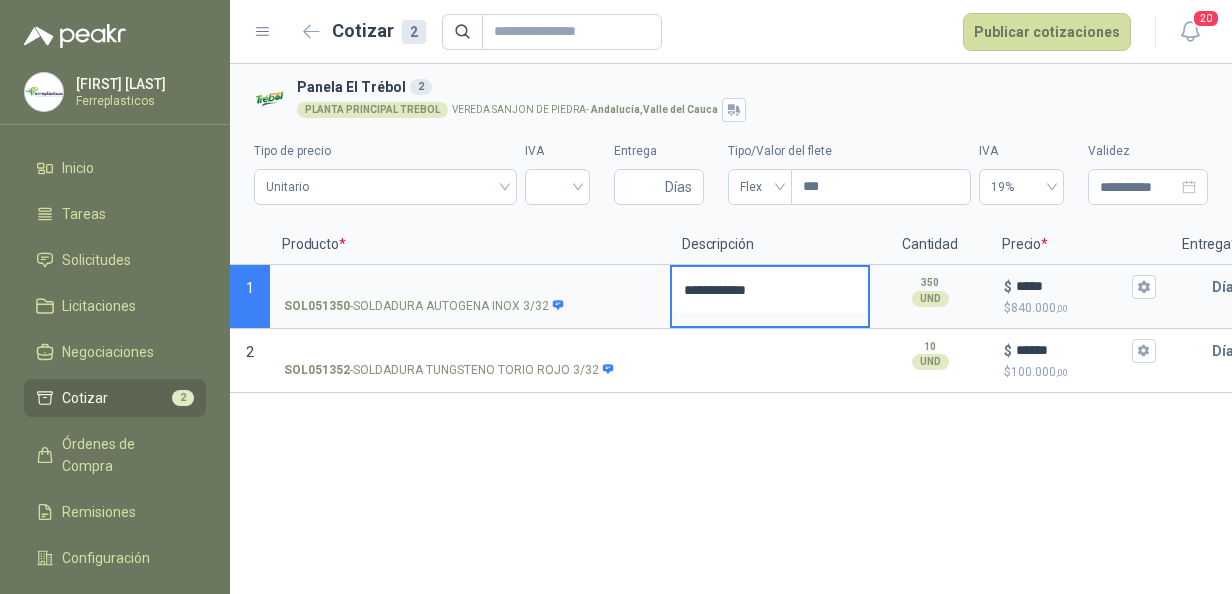type 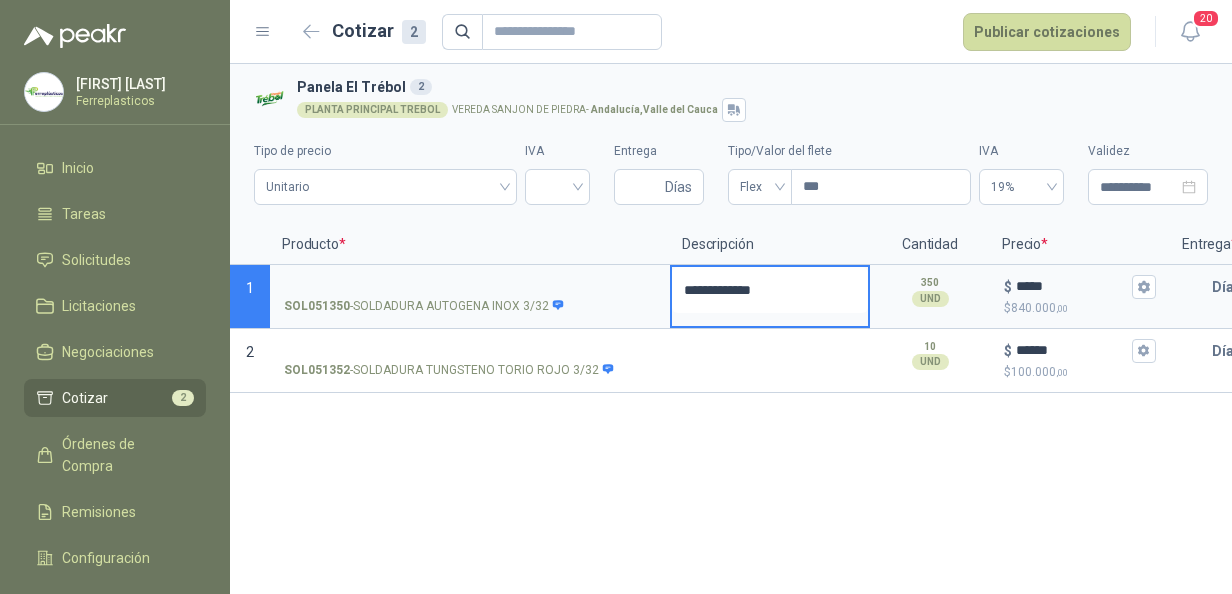 type 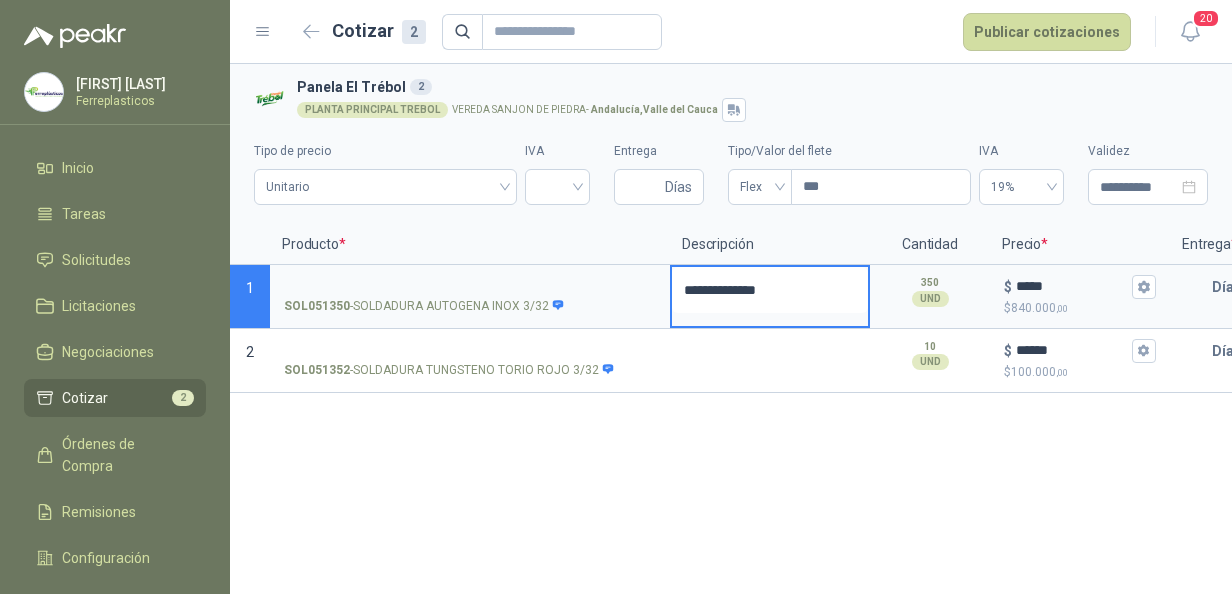 type 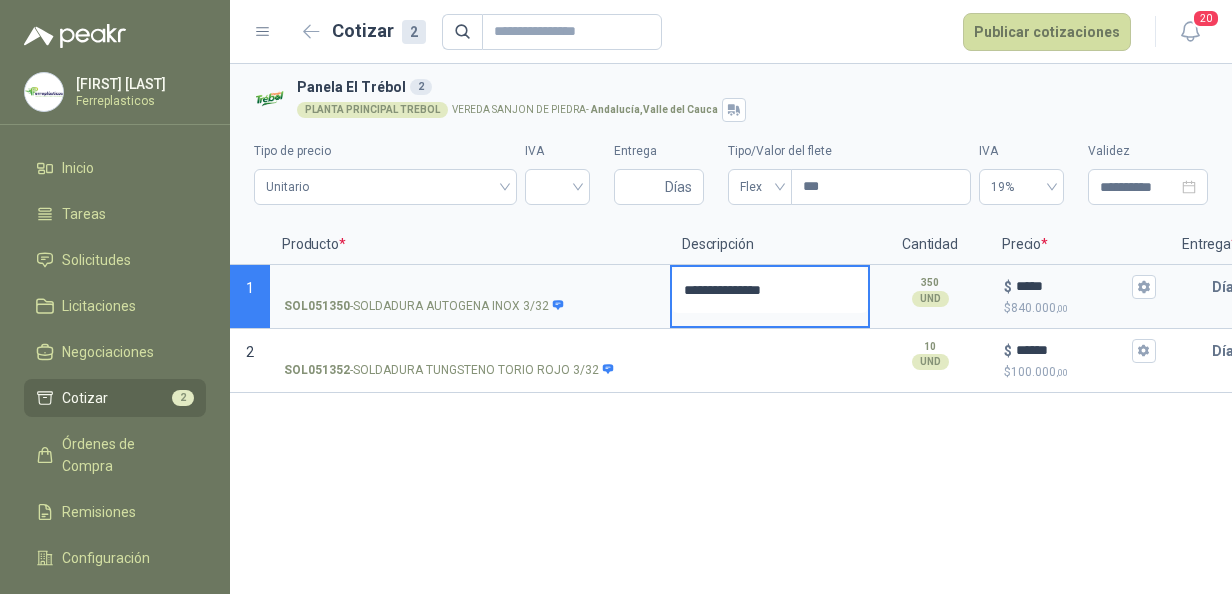 type 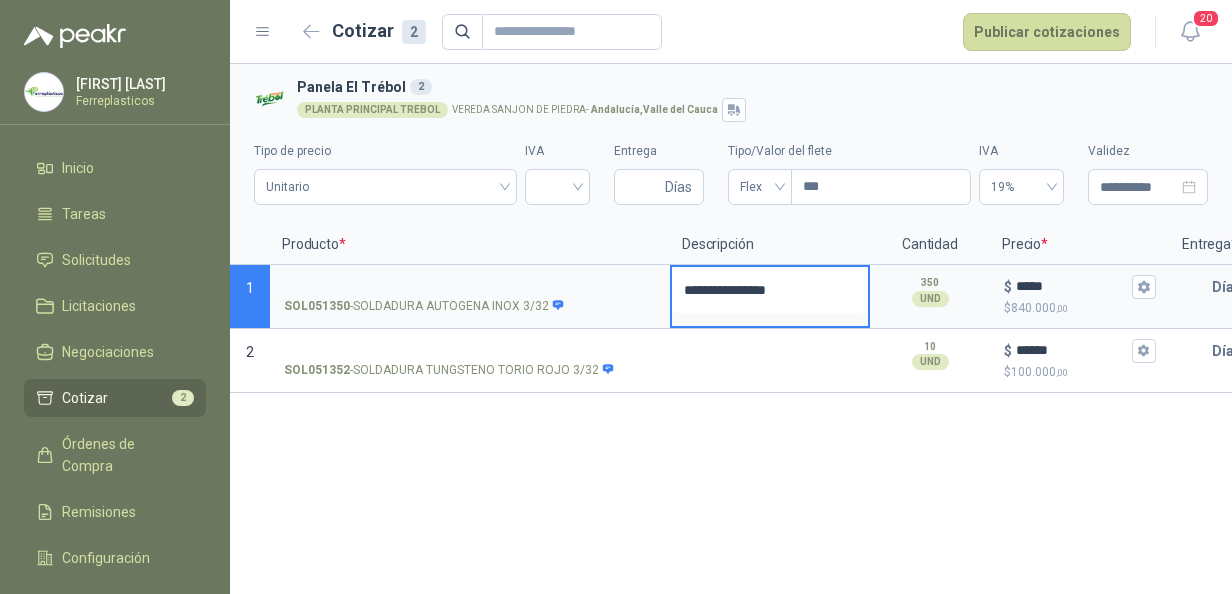 type 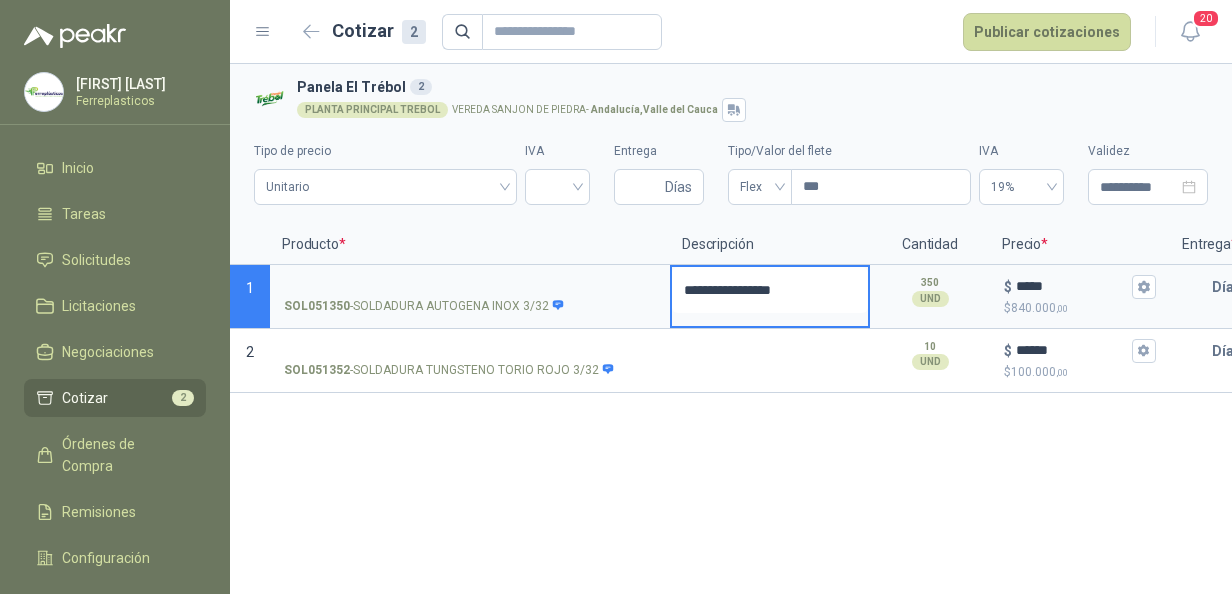 type 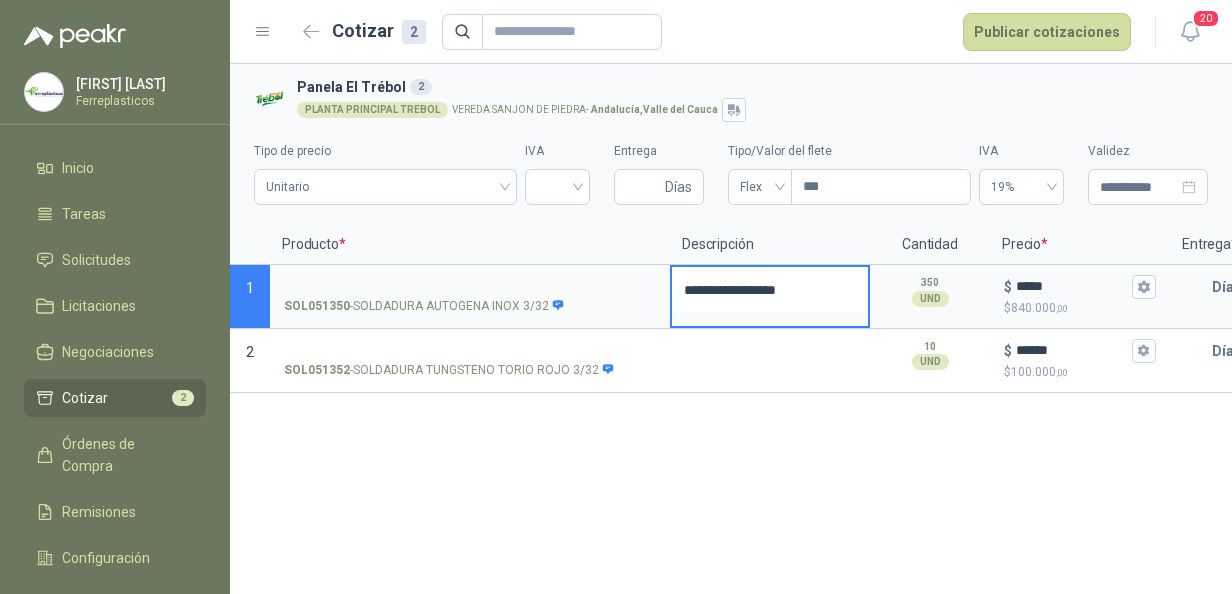 type 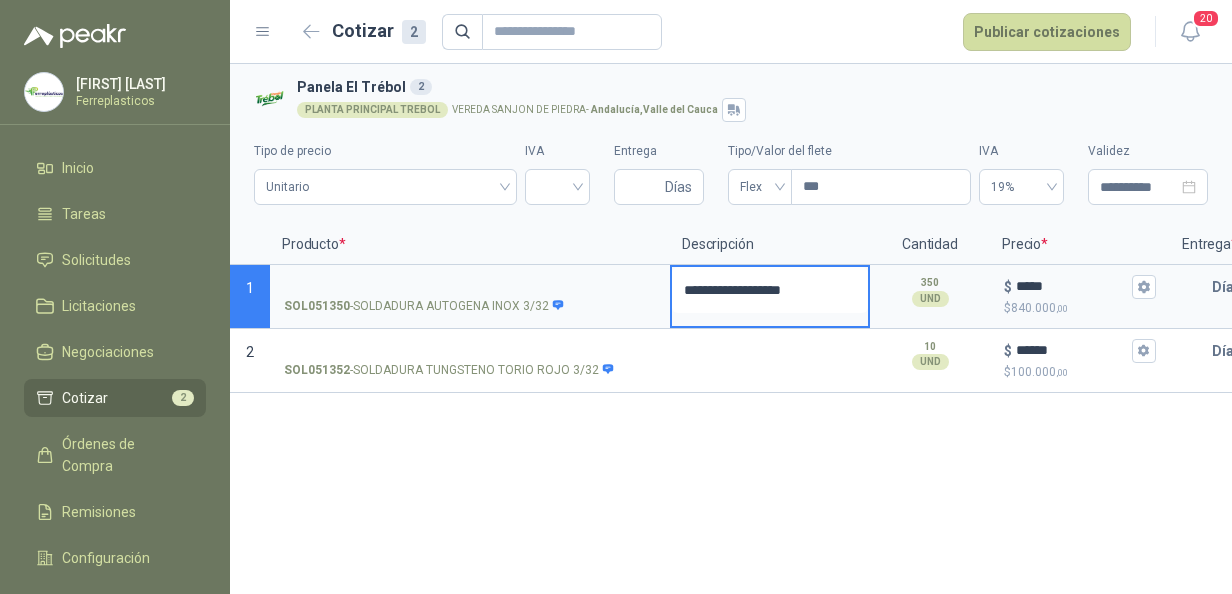 type 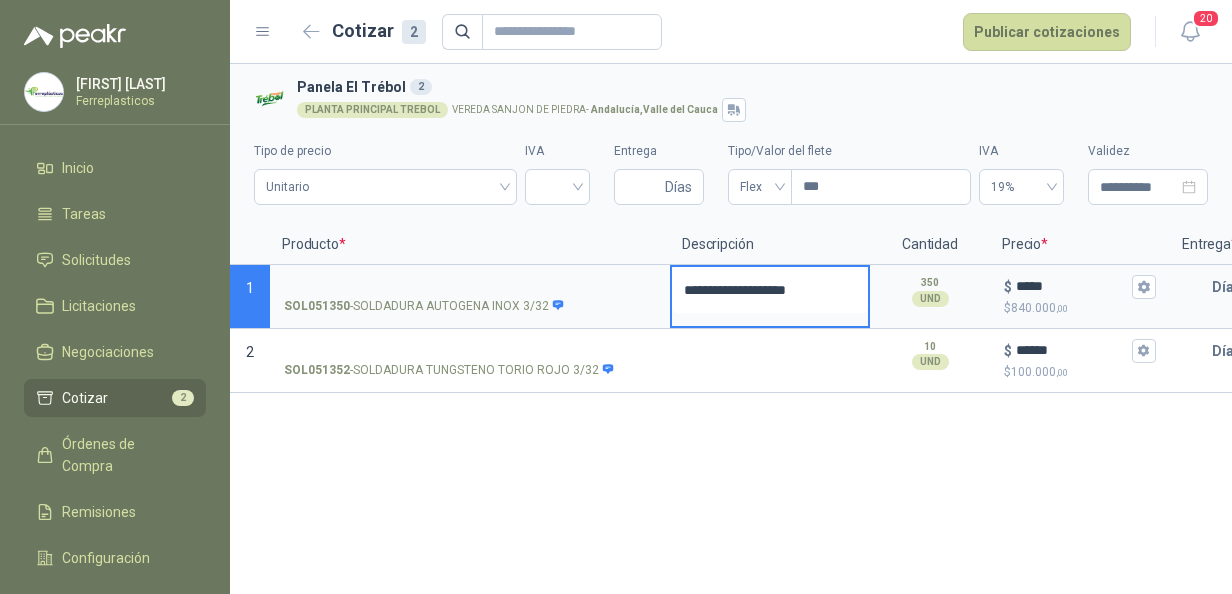 type 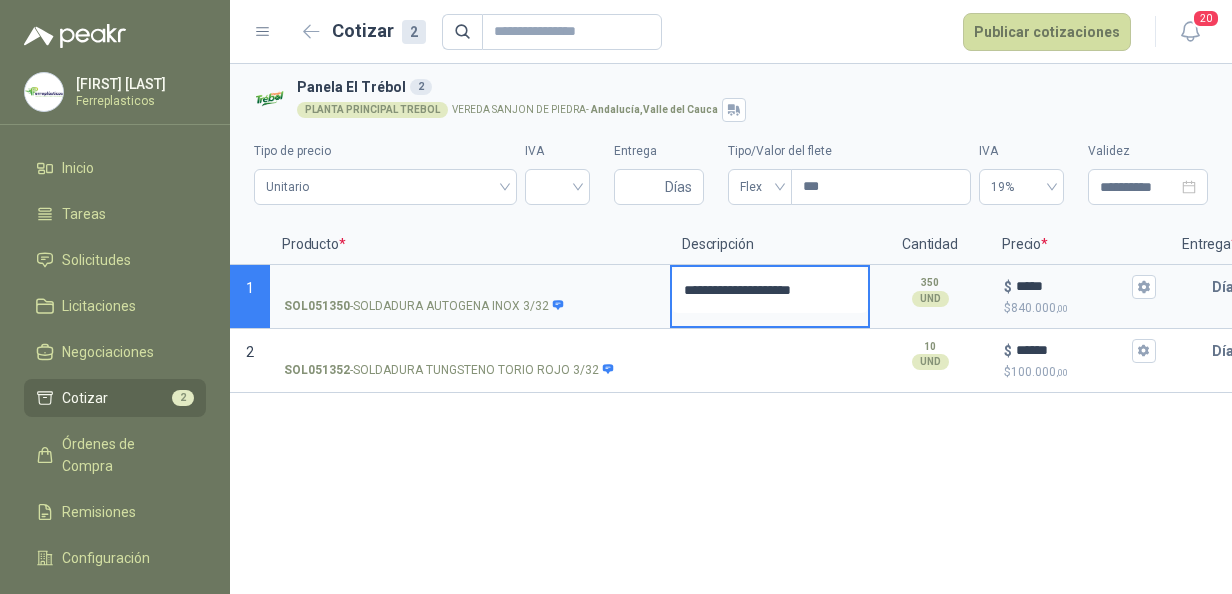 type 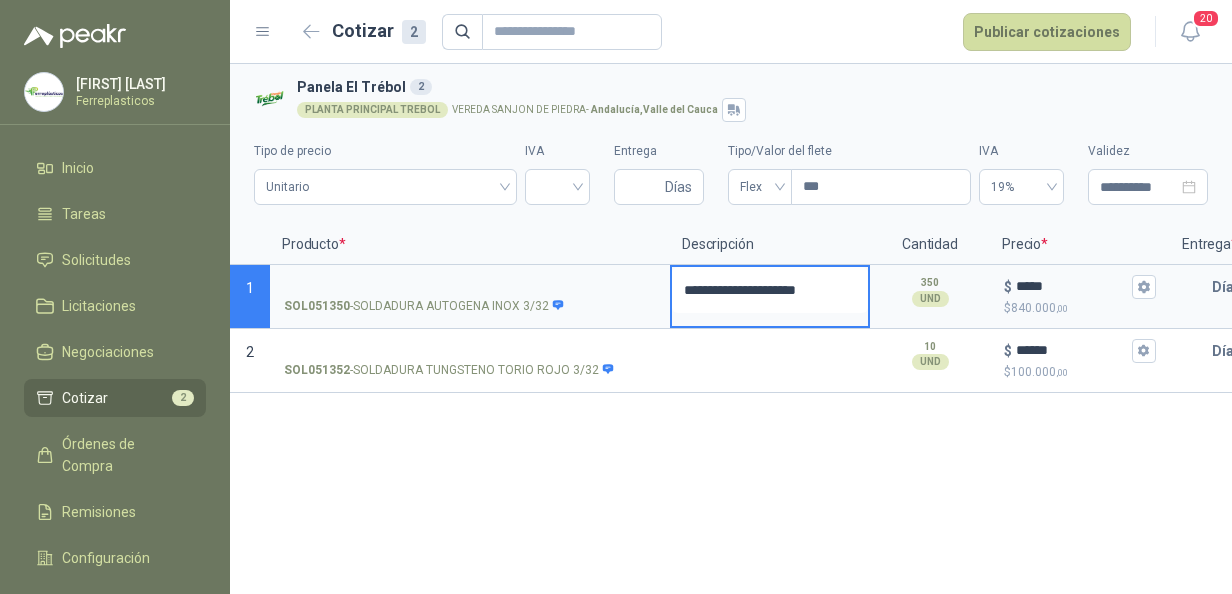 type 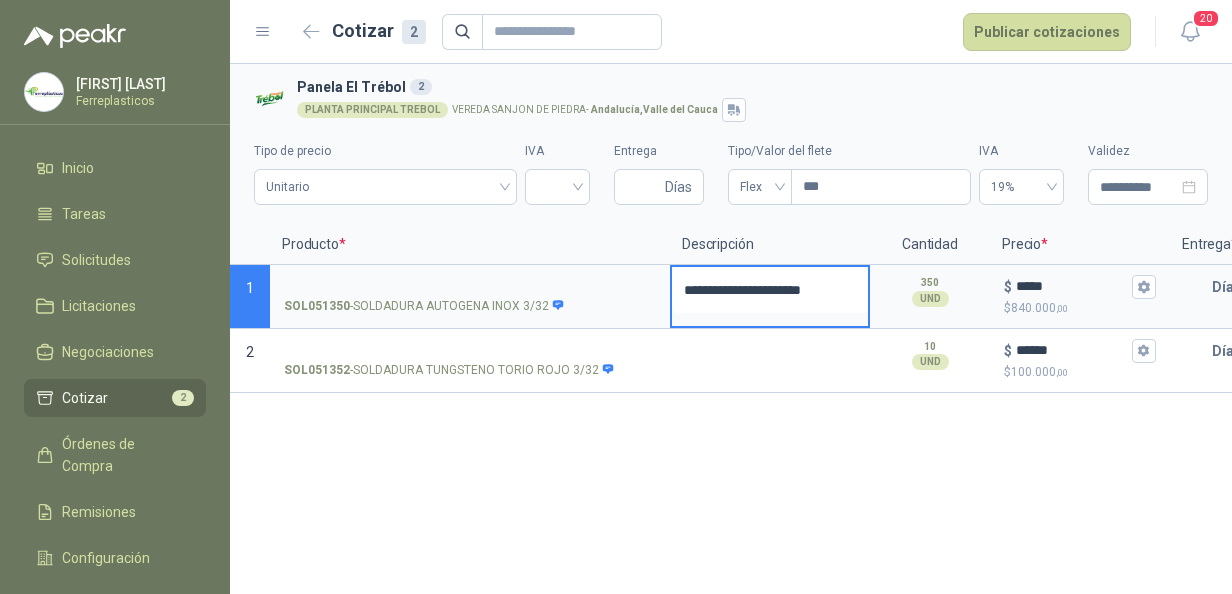 type 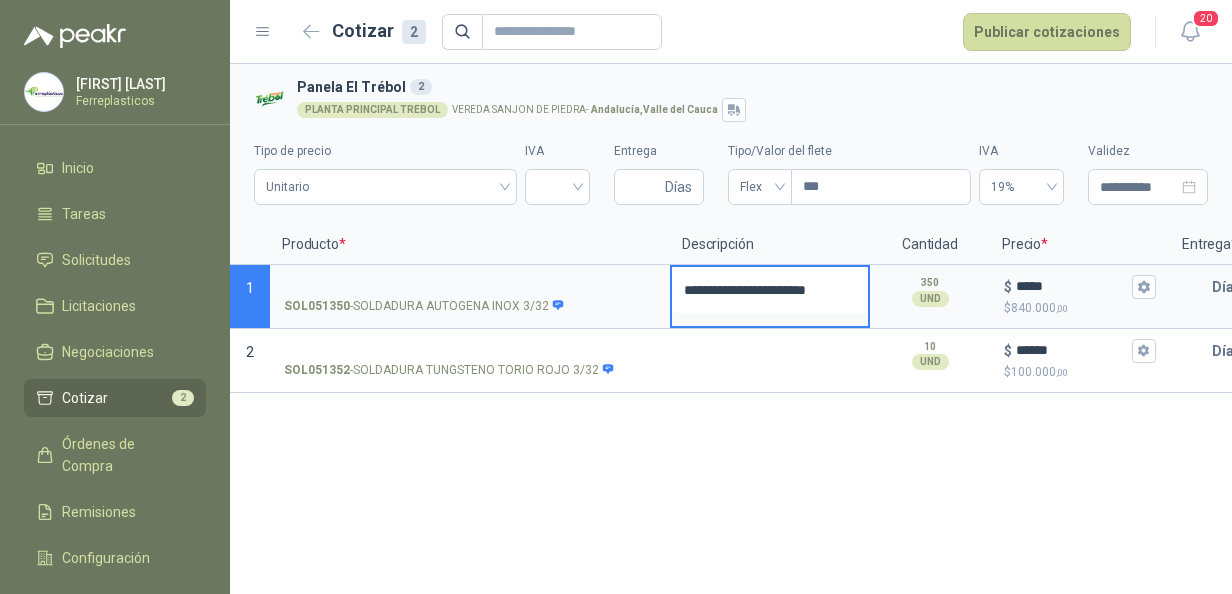 type 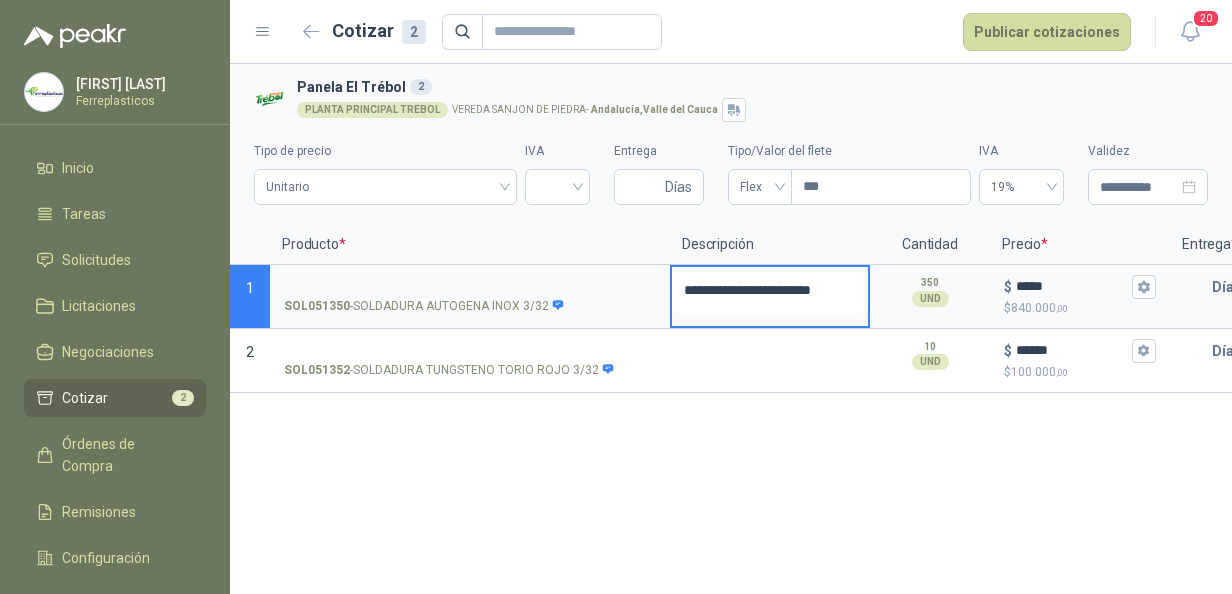 type 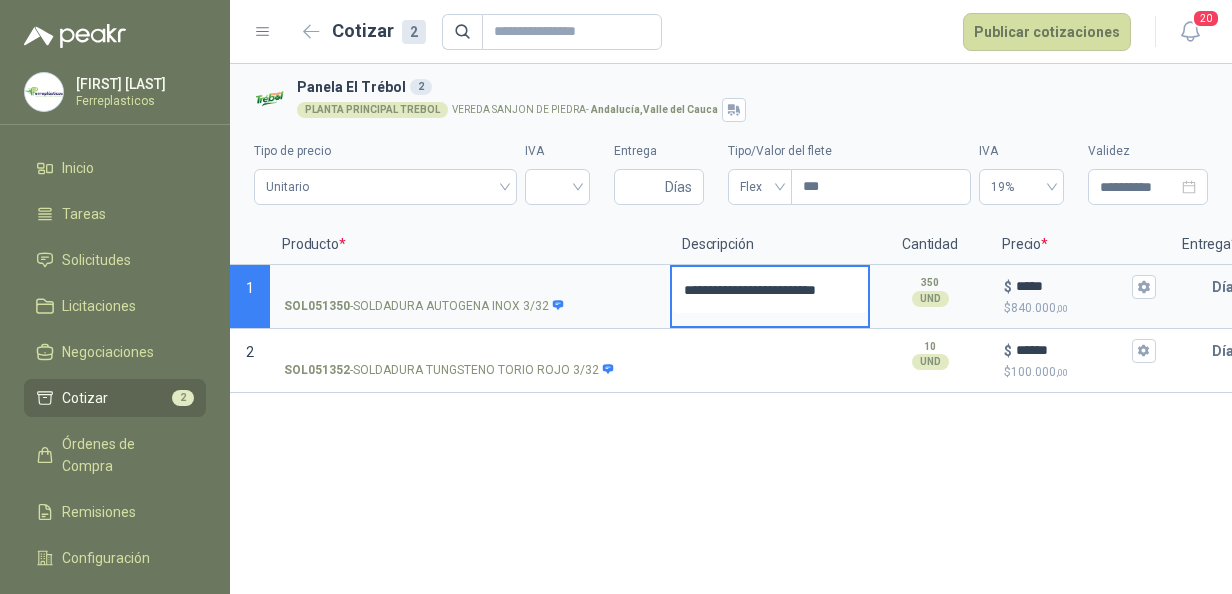 type 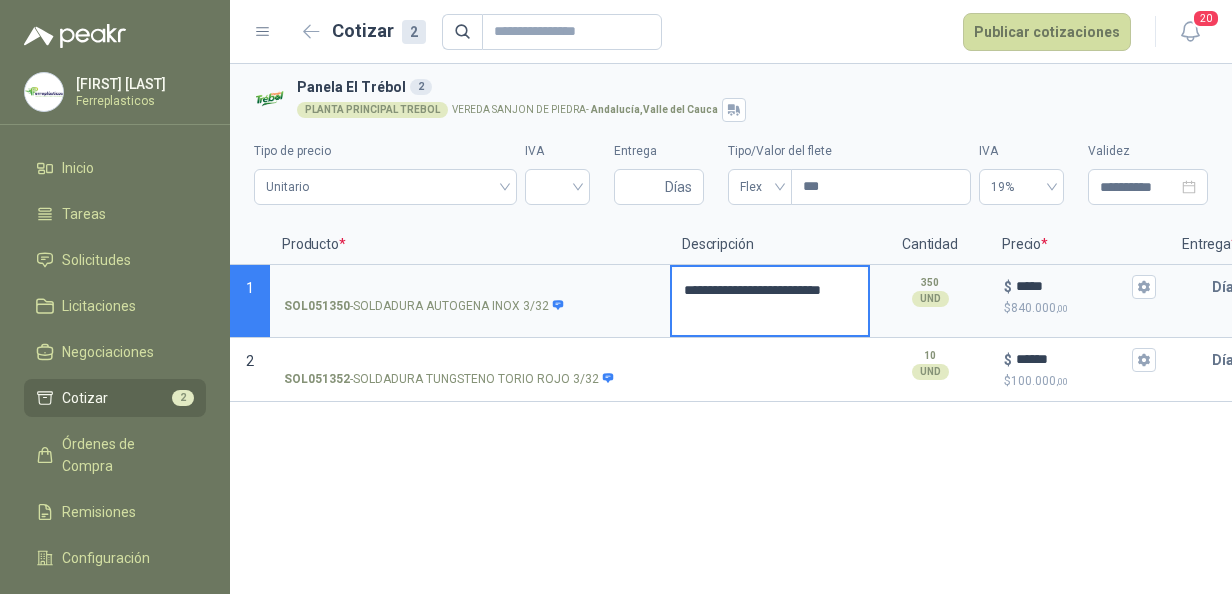 type 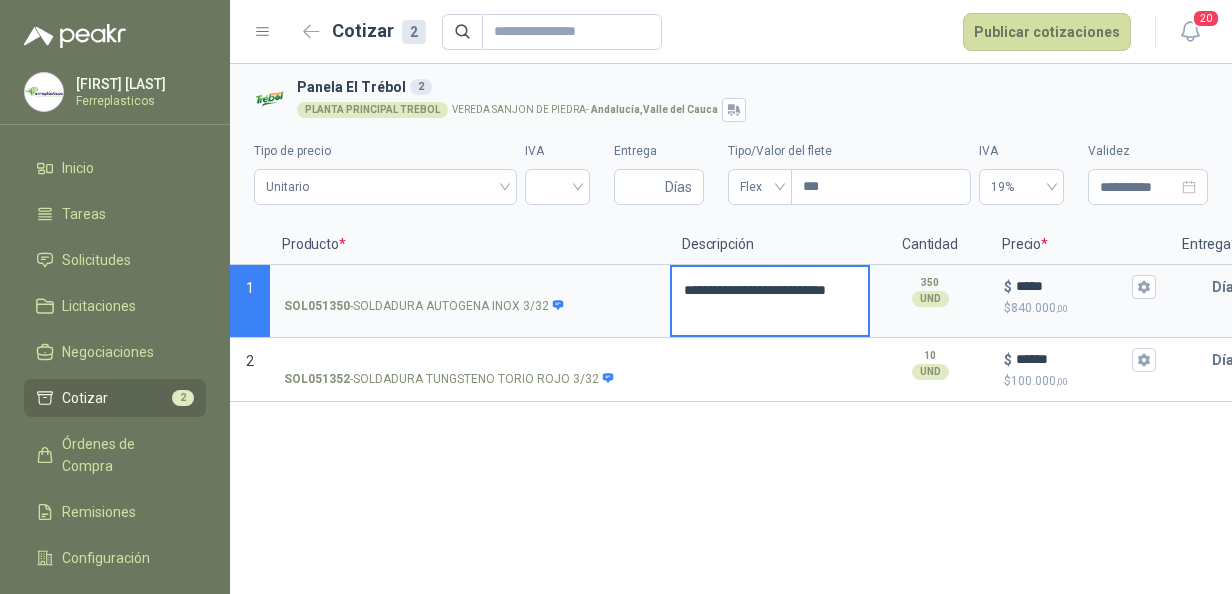 drag, startPoint x: 682, startPoint y: 290, endPoint x: 840, endPoint y: 308, distance: 159.02202 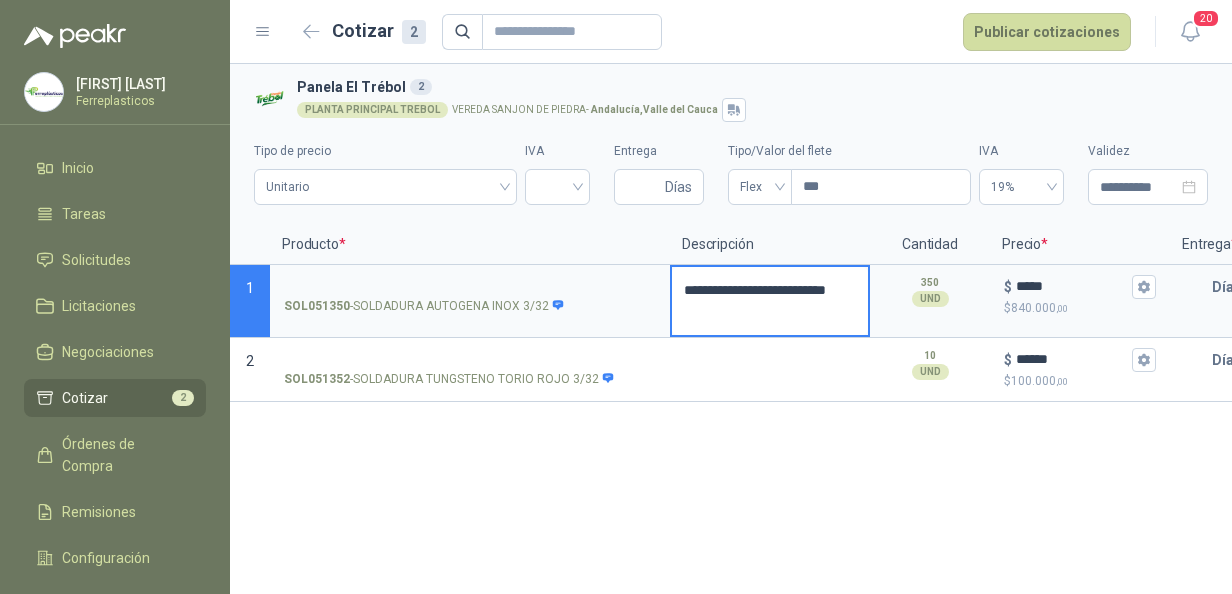 click on "**********" at bounding box center [770, 301] 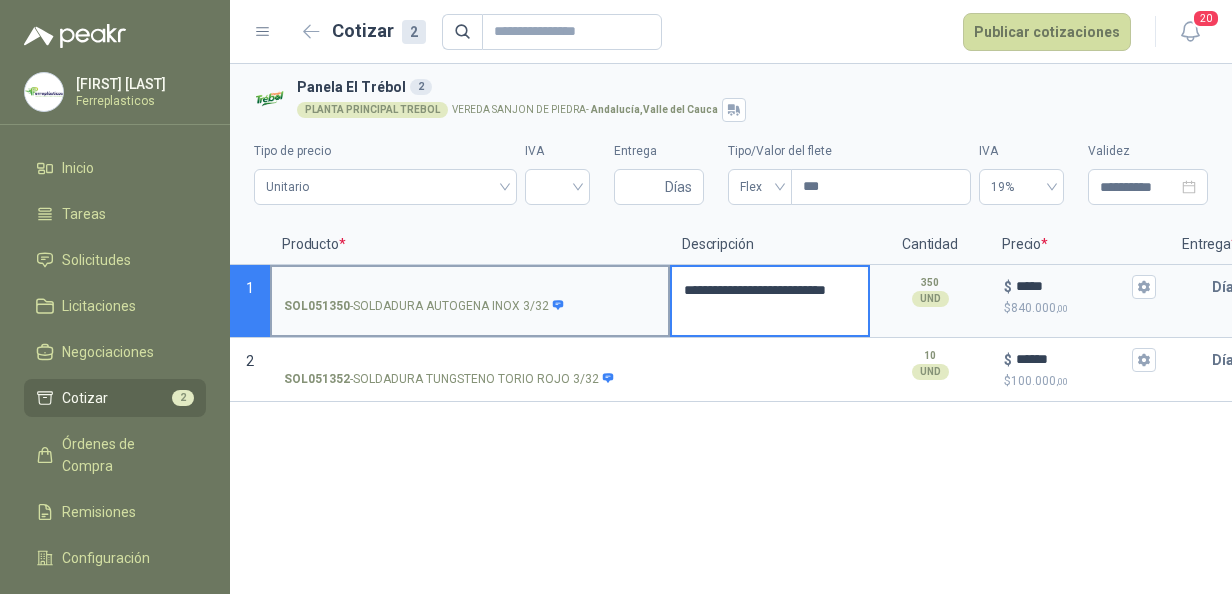 type on "**********" 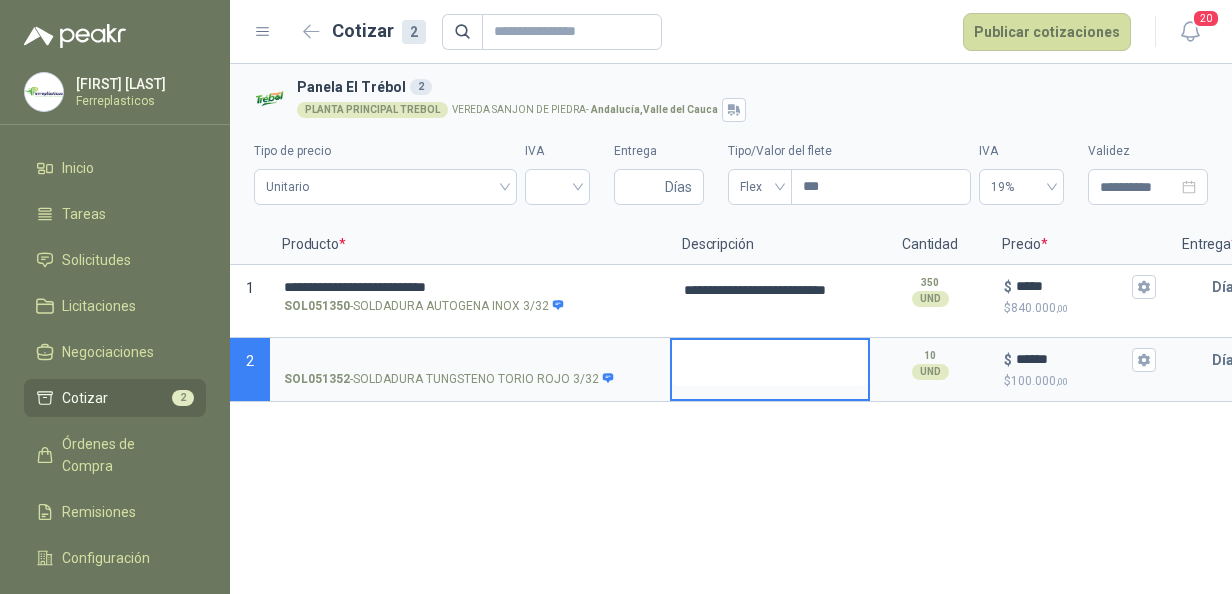 click at bounding box center (770, 363) 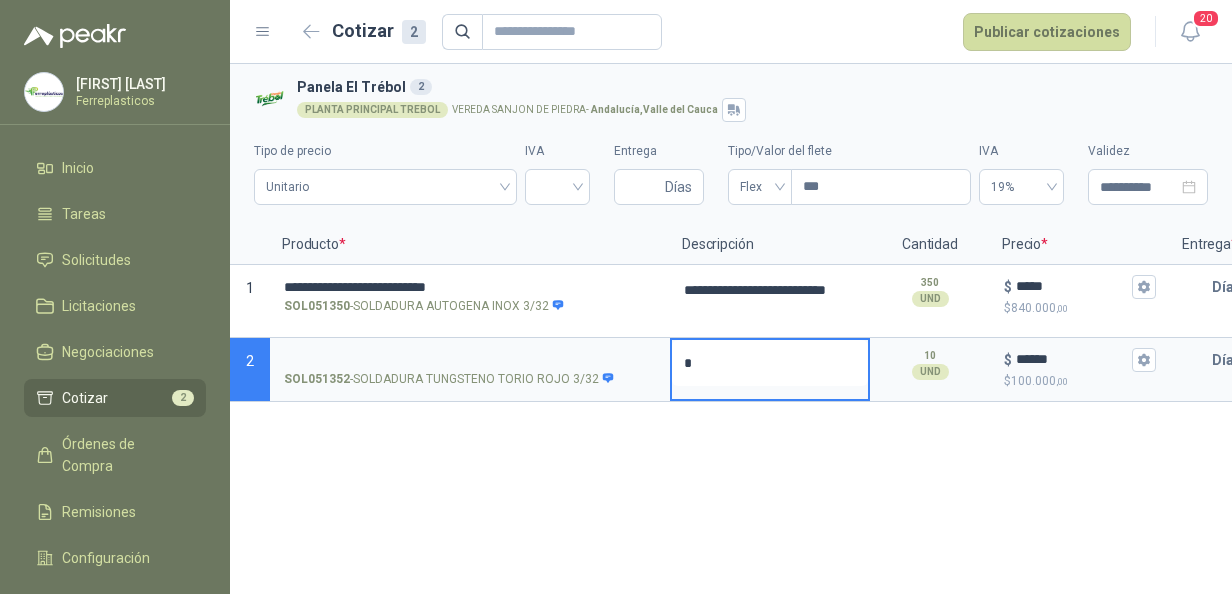 type 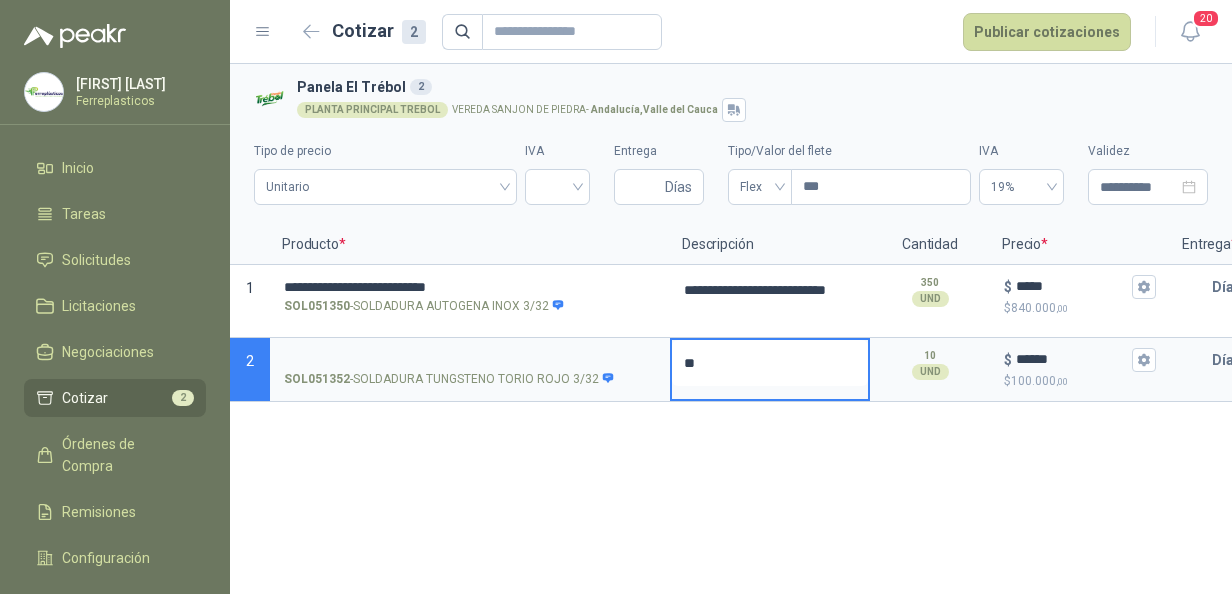 type 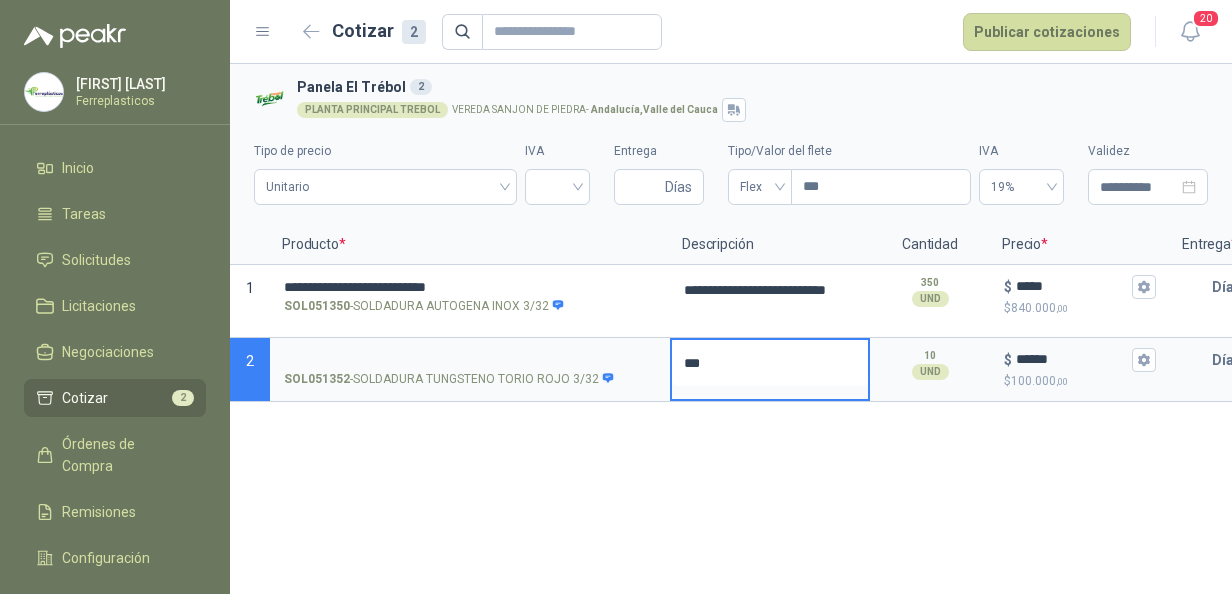 type 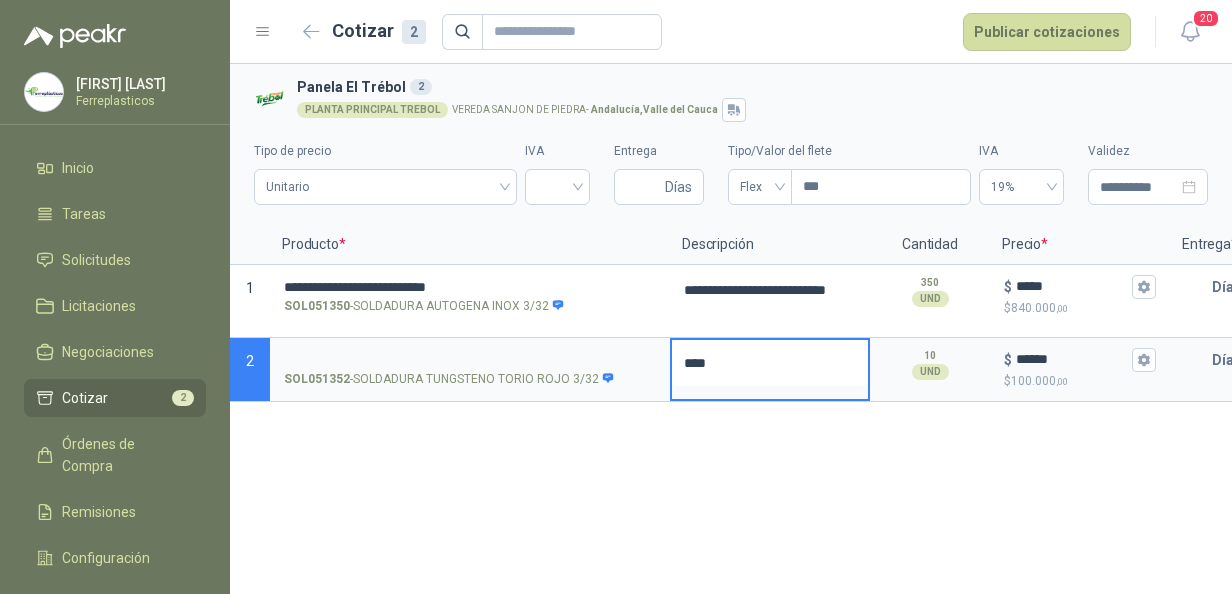 type 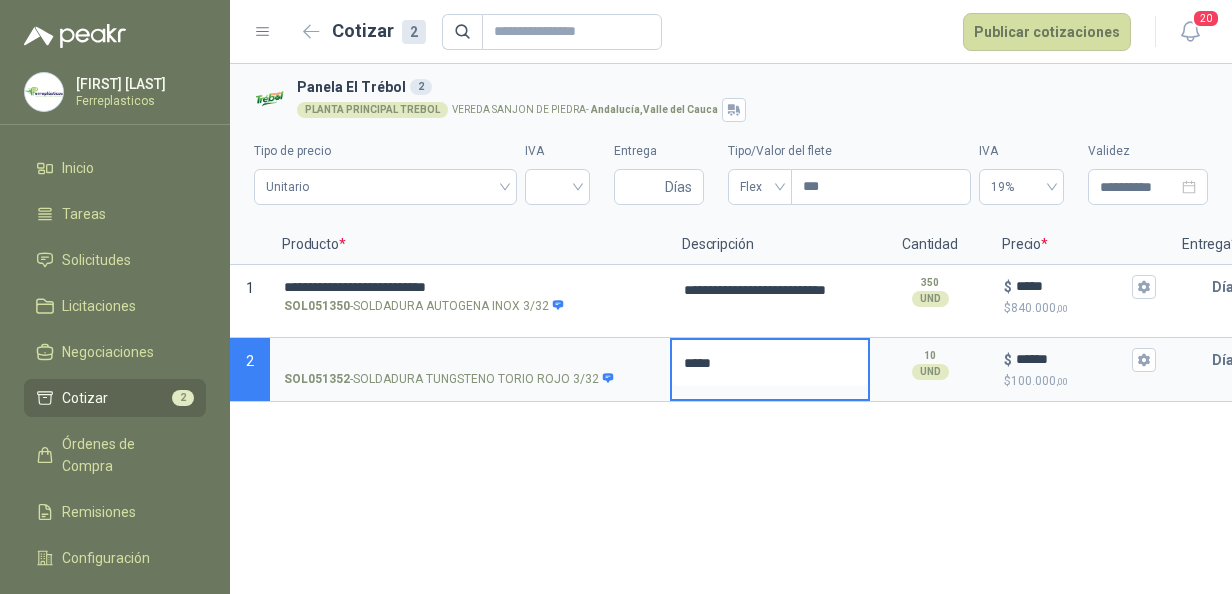 type 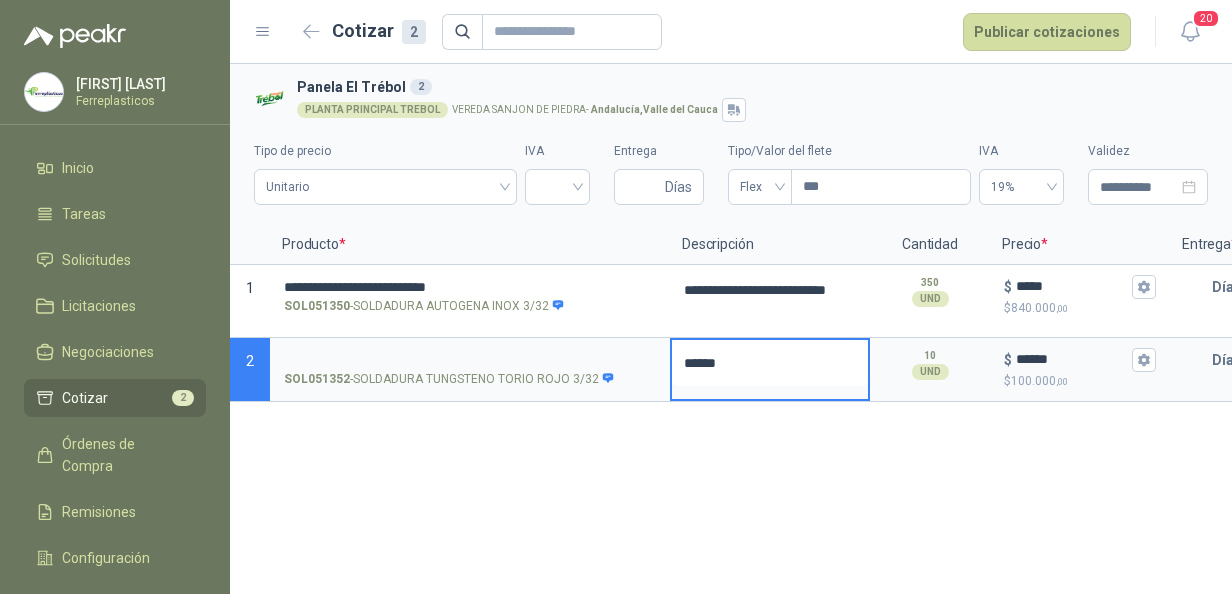 type 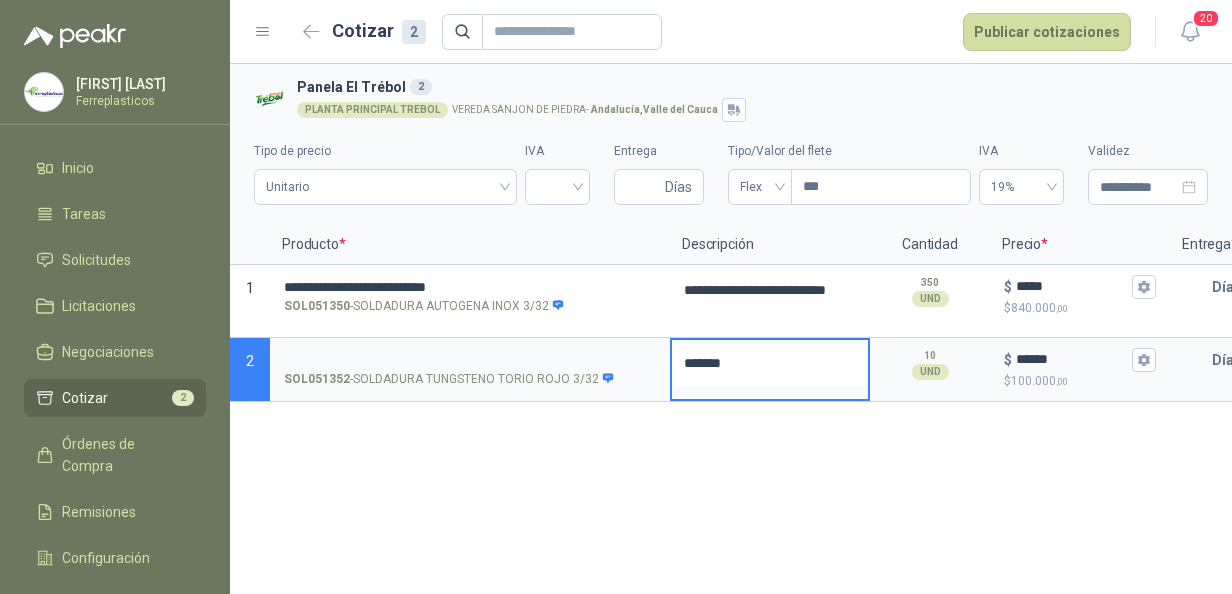 type 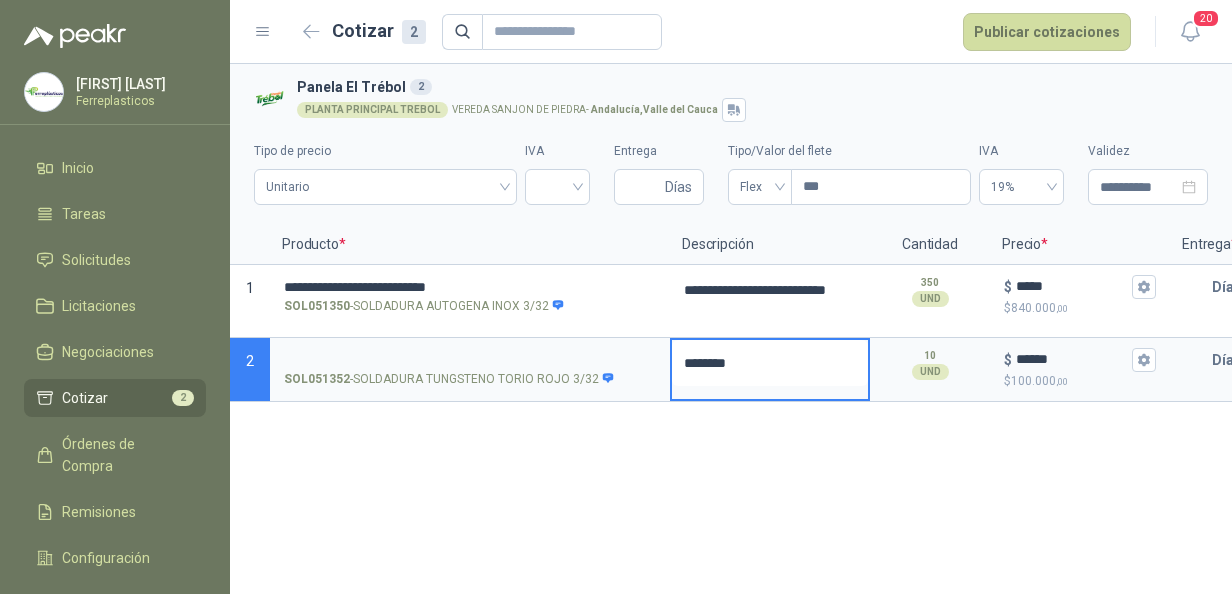 type 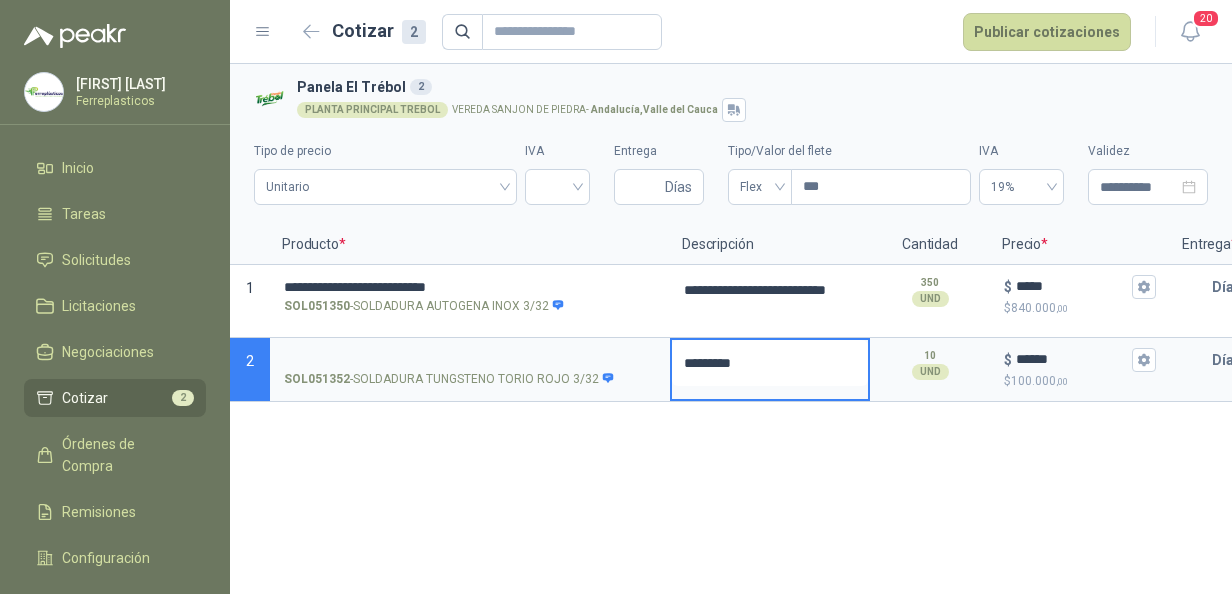 type 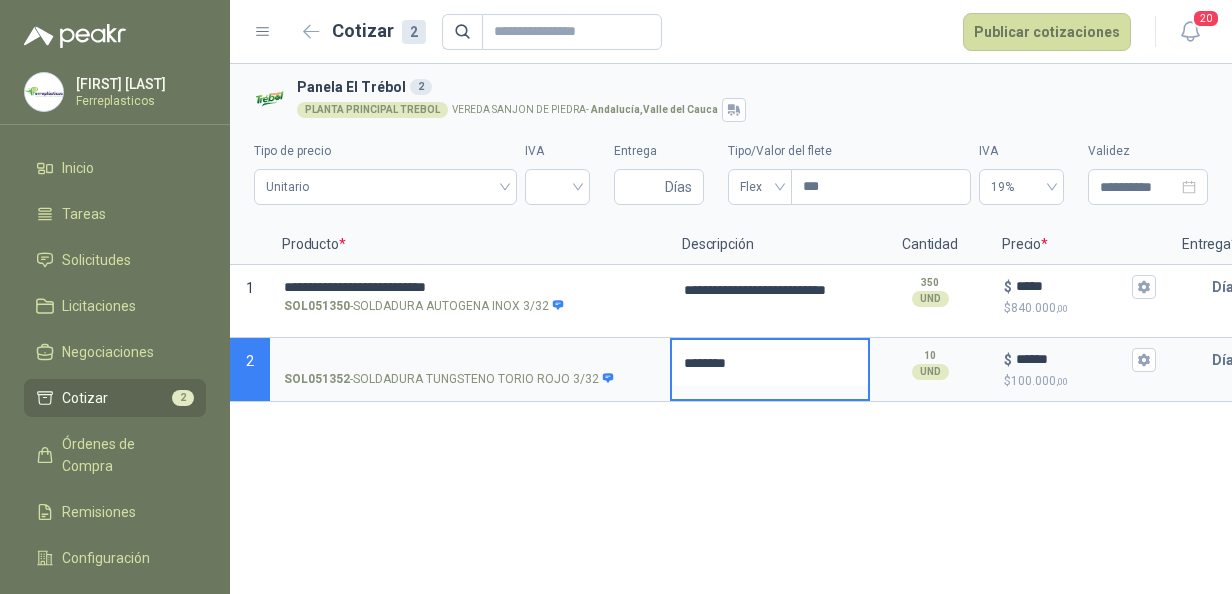 type 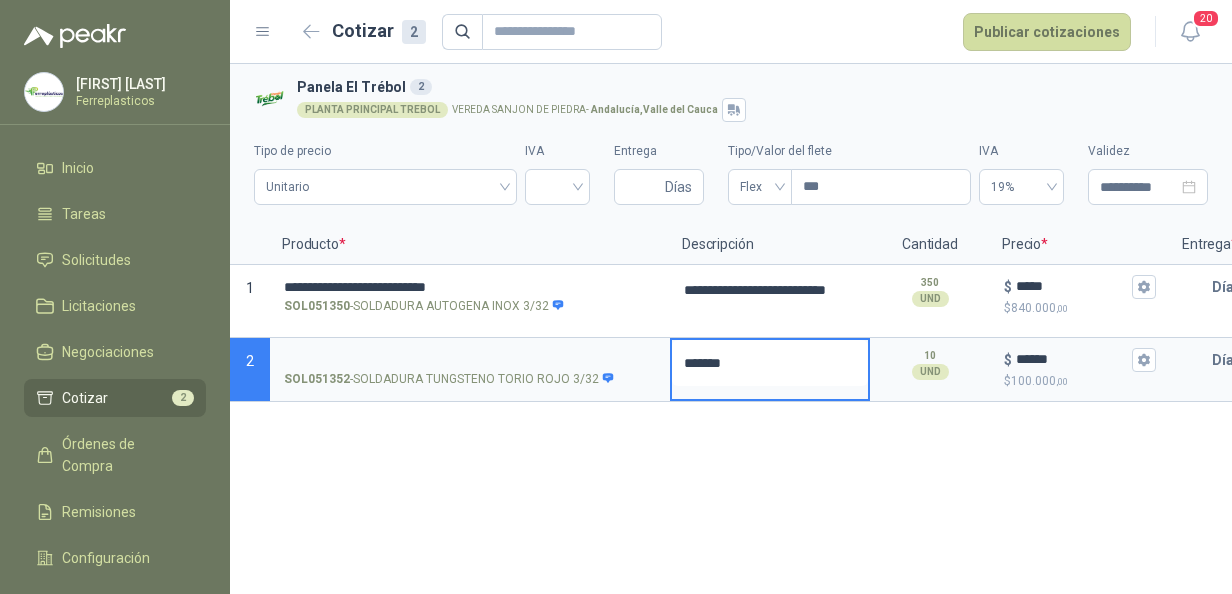 type 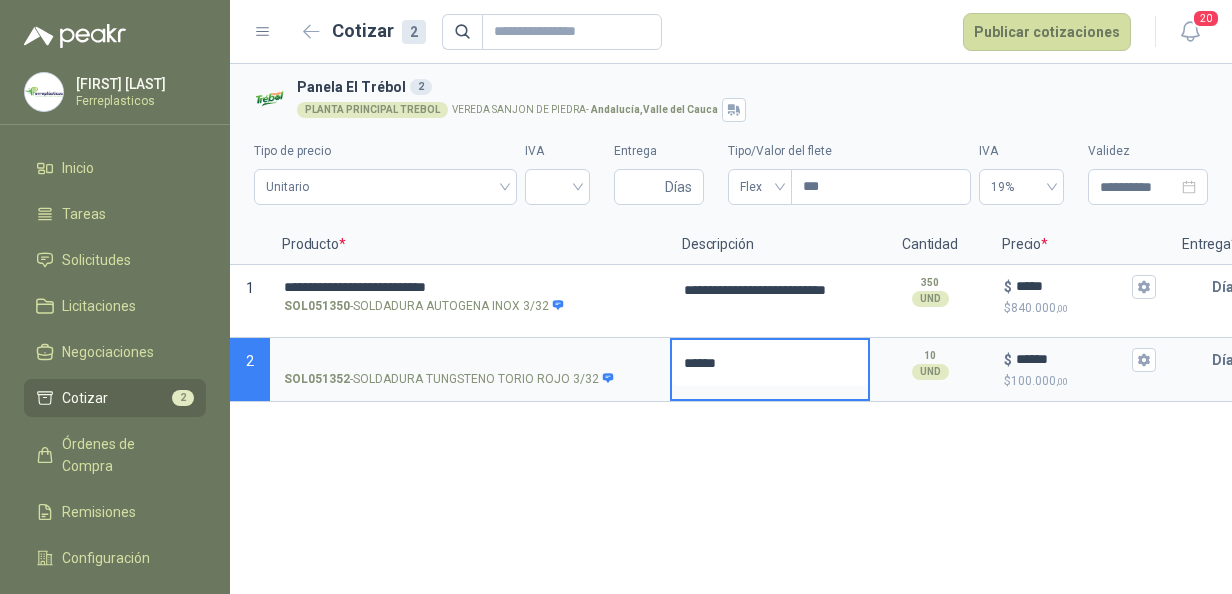 type 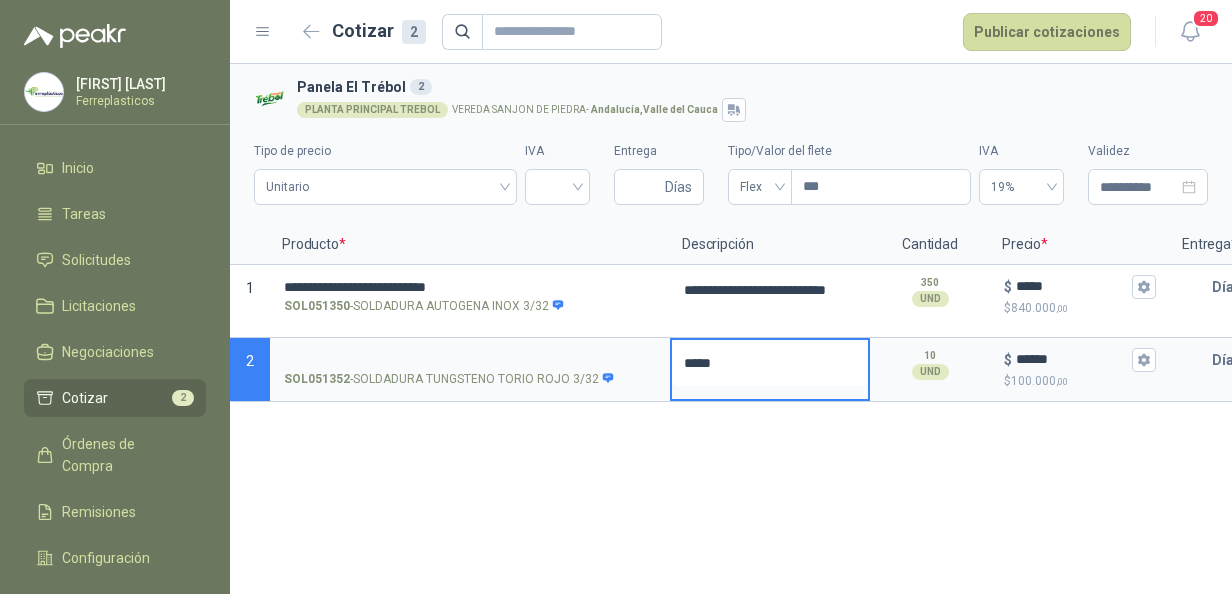 type 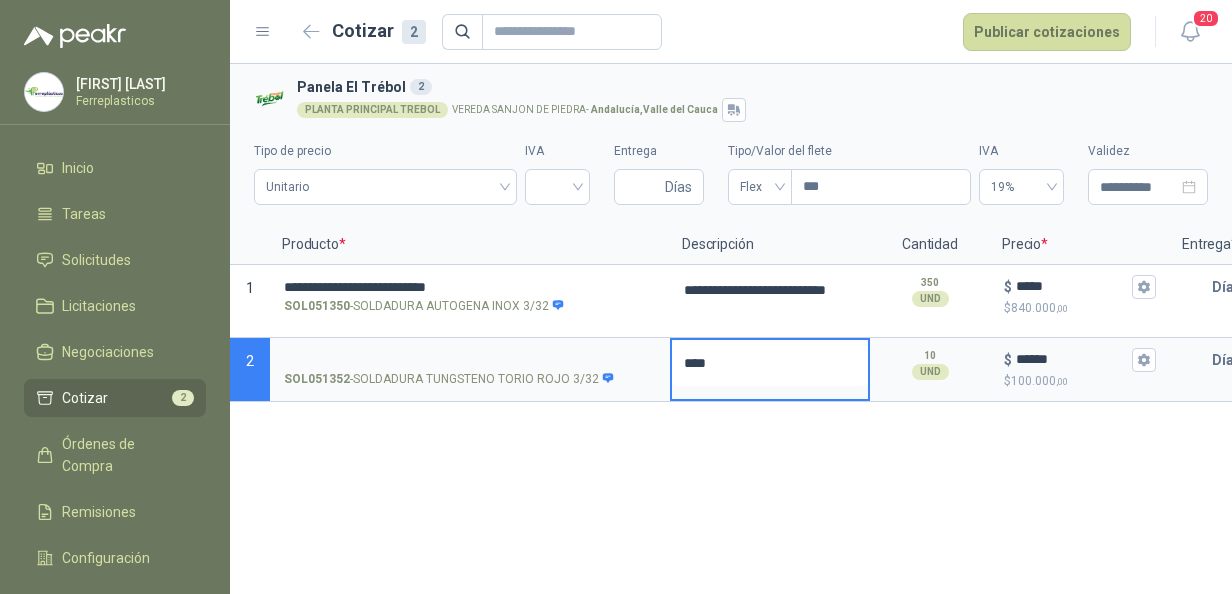 type 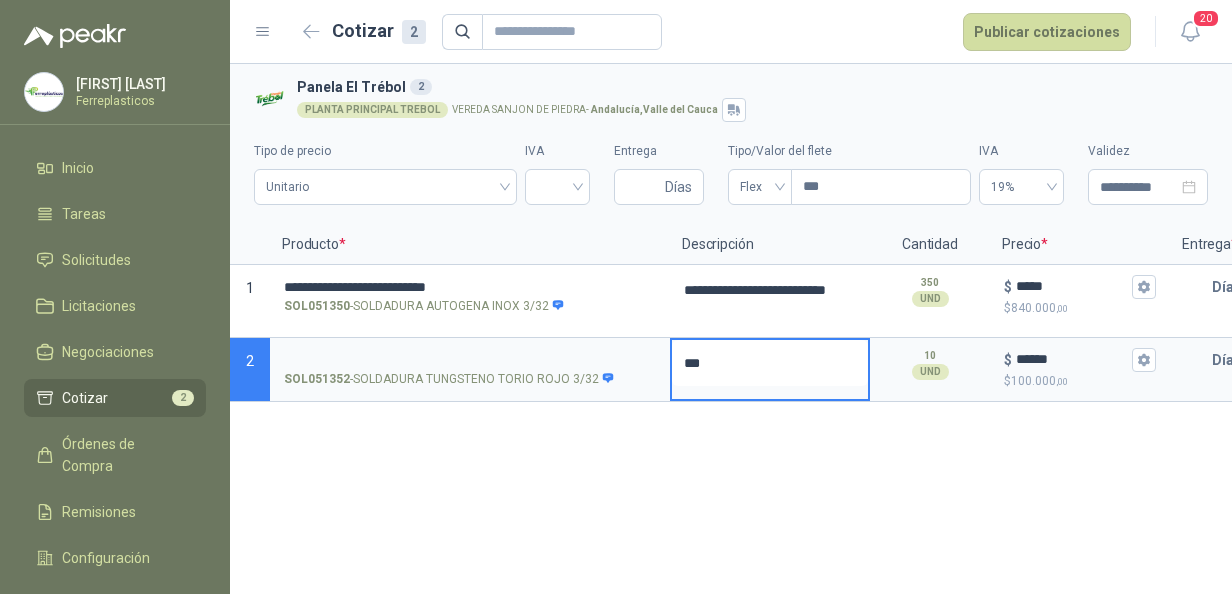 type 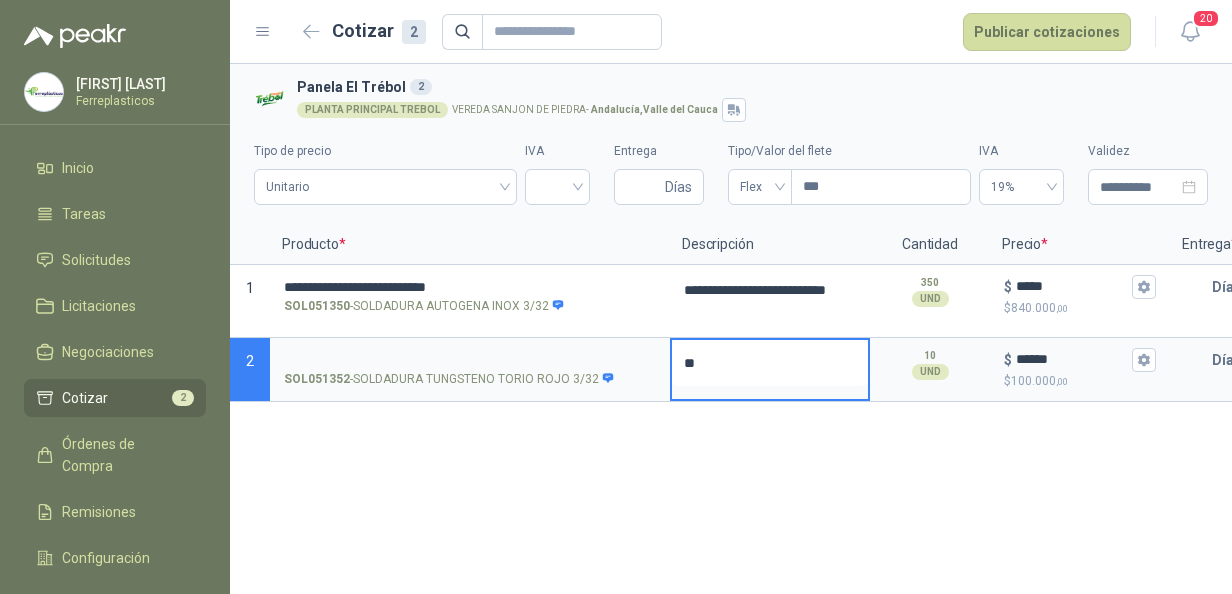 type 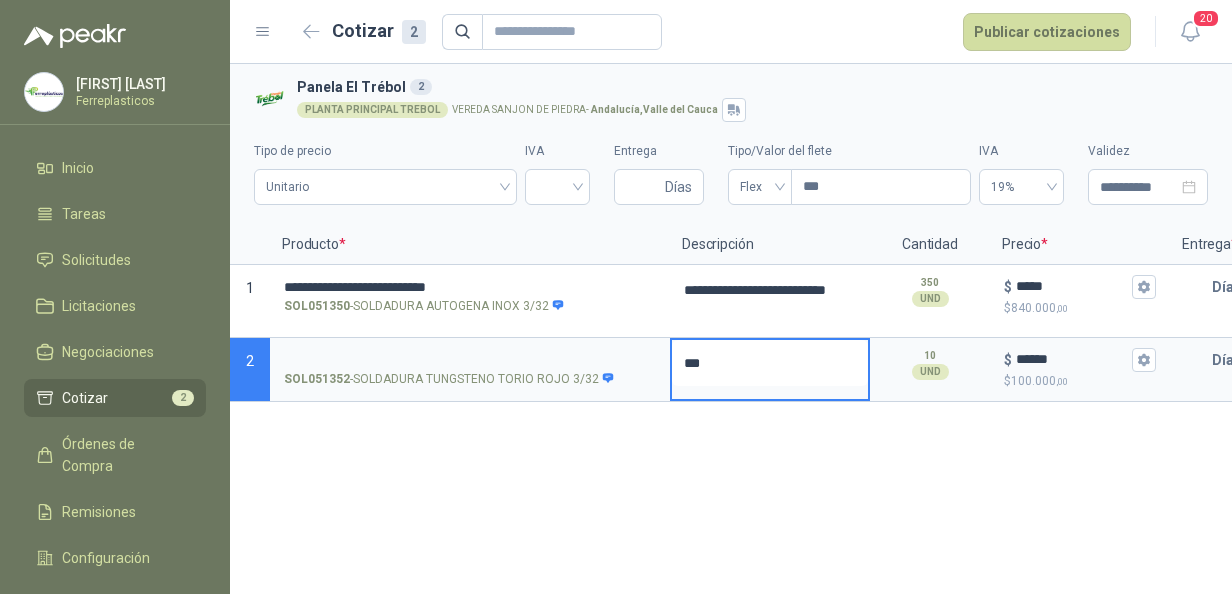 type 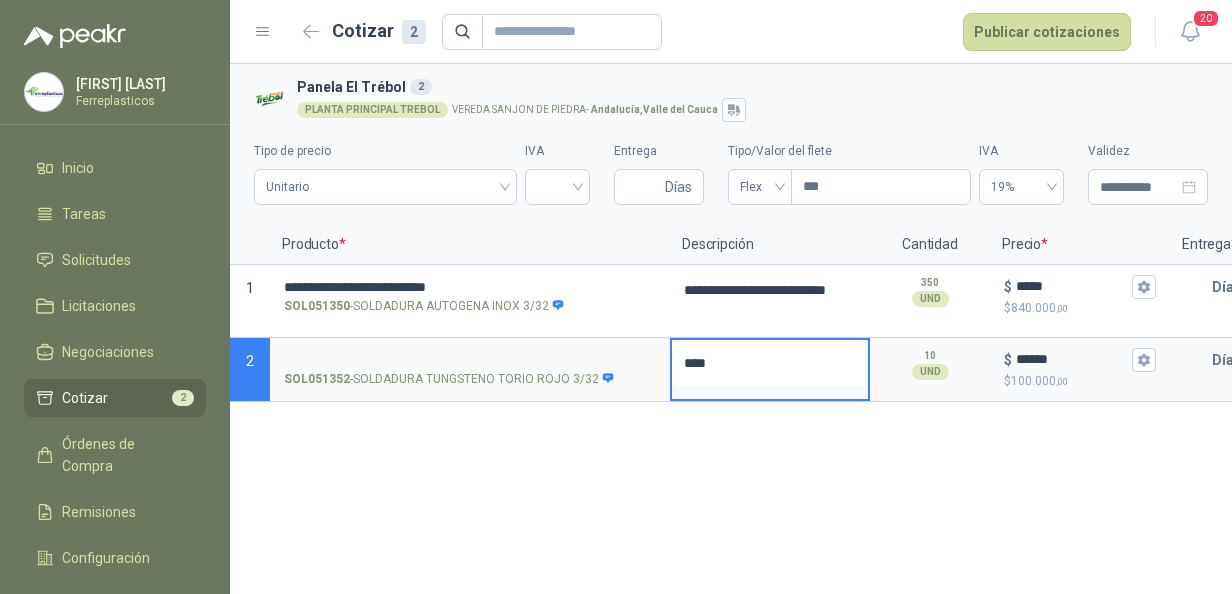 type 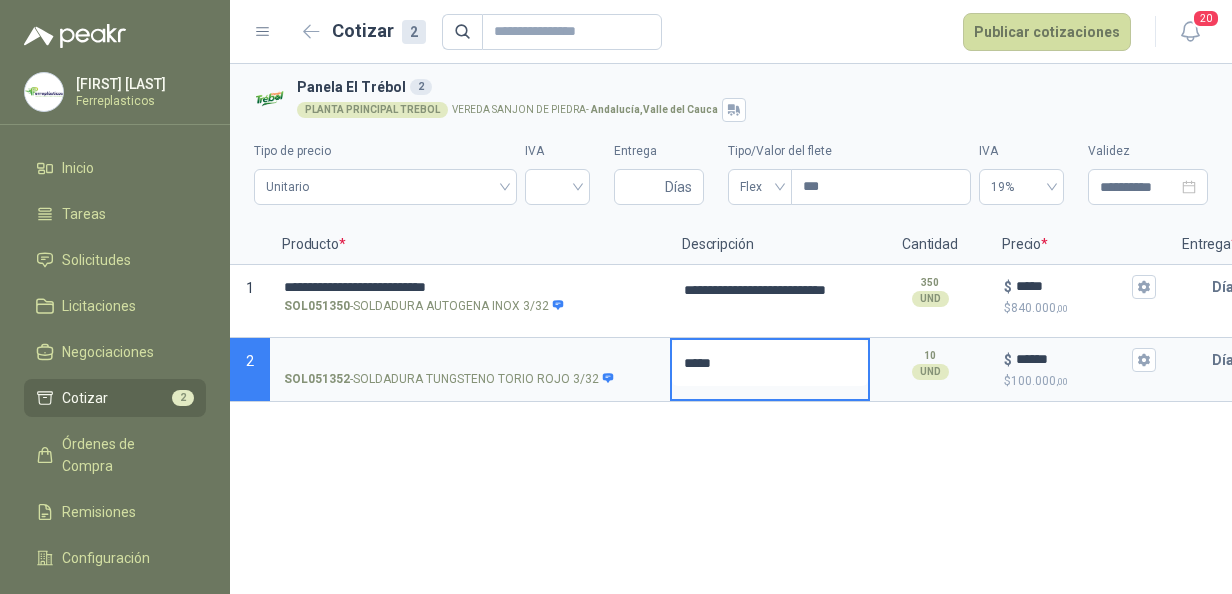type 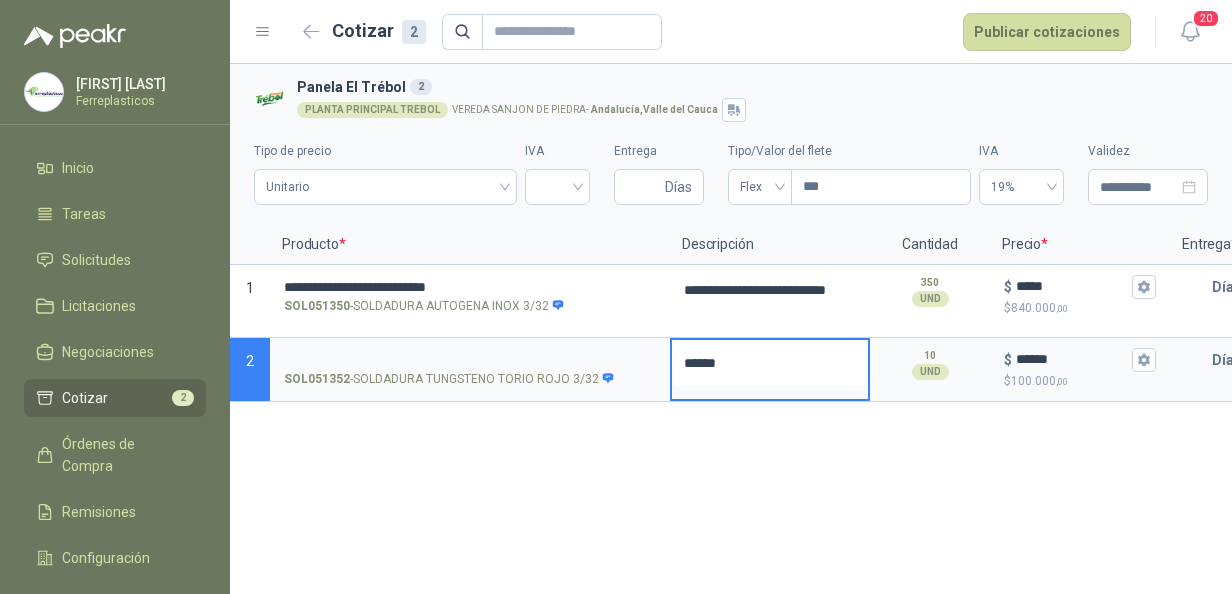 type 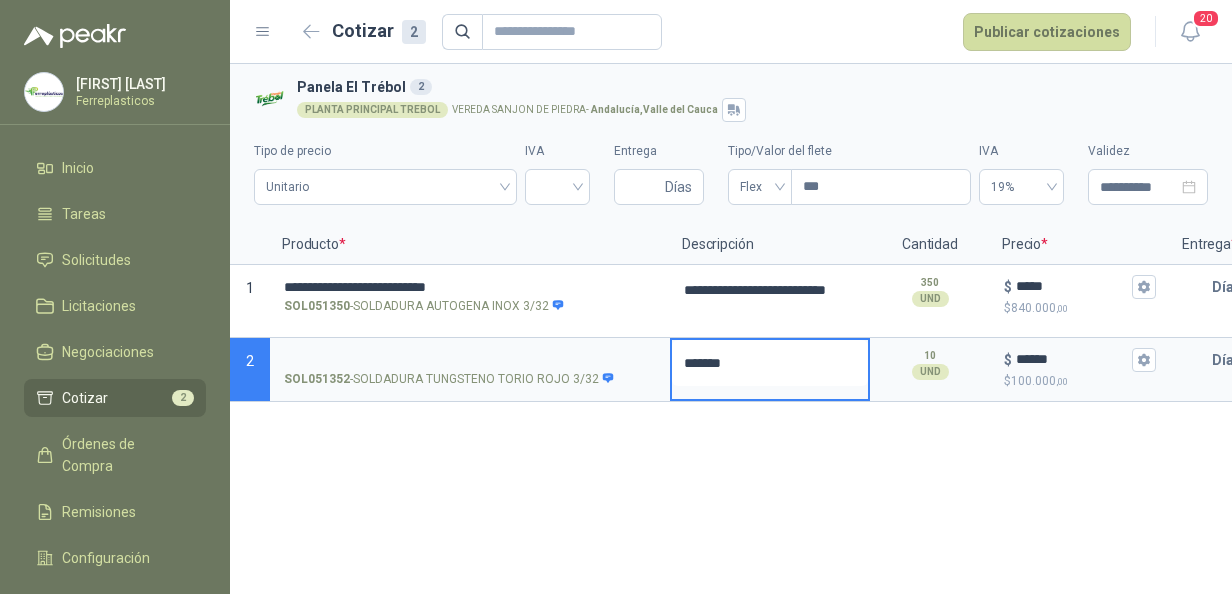 type 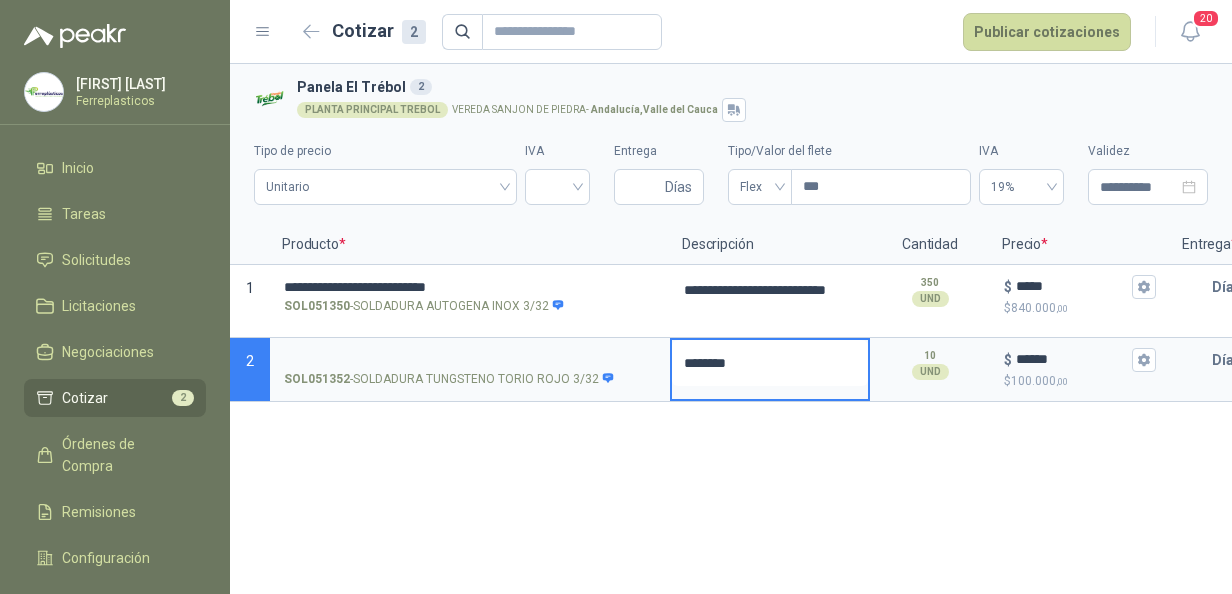 type 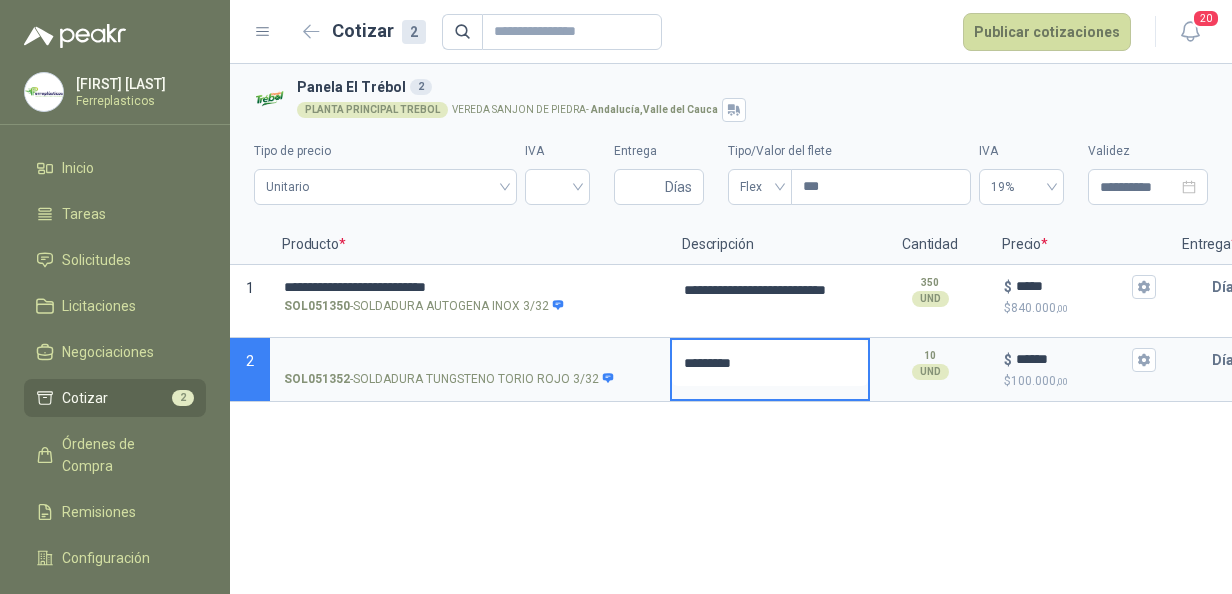 type 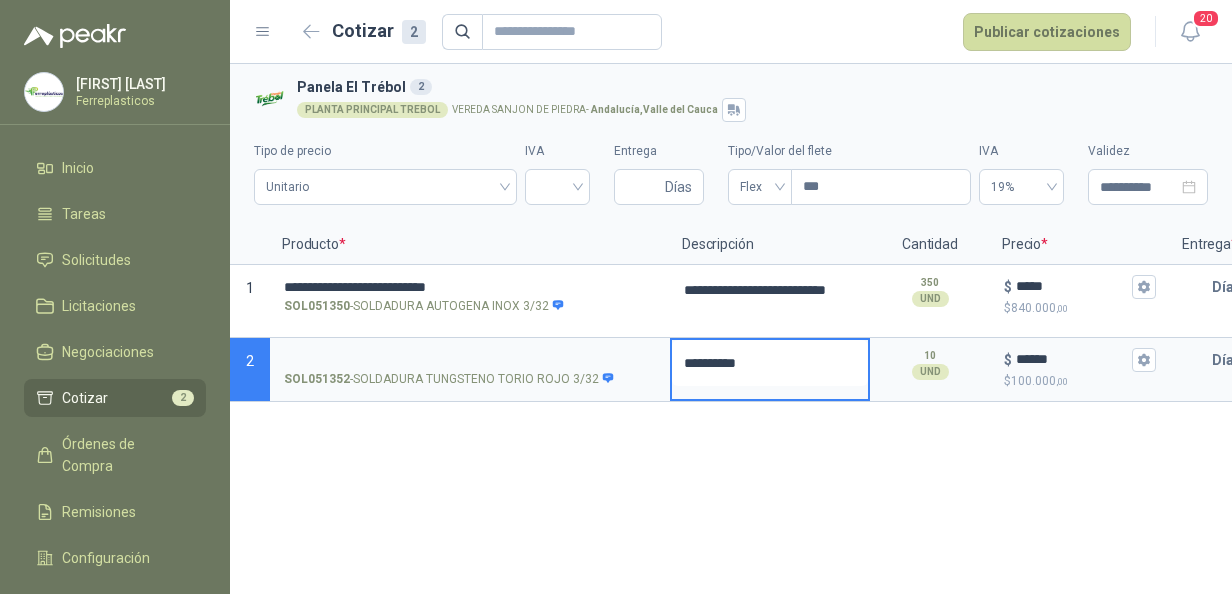 type 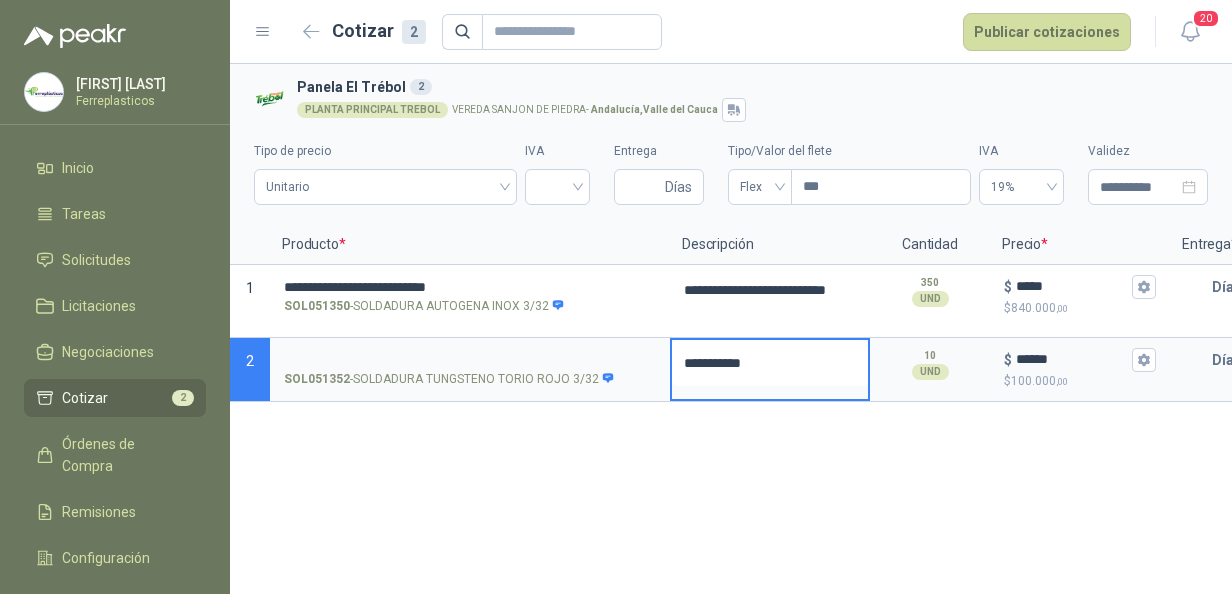 type 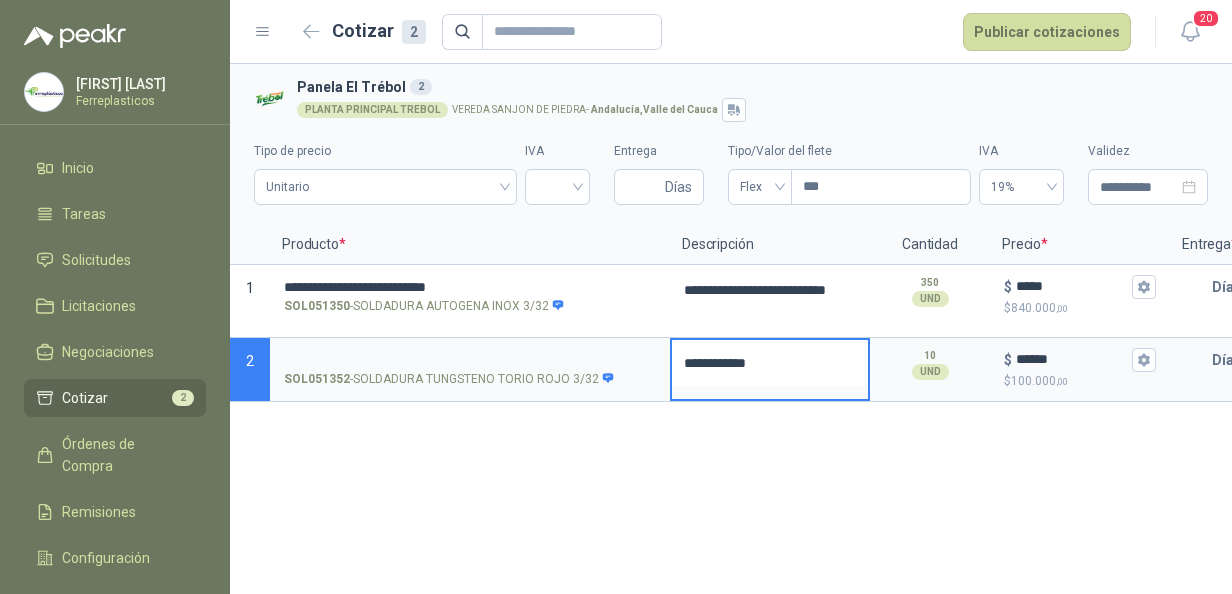 type 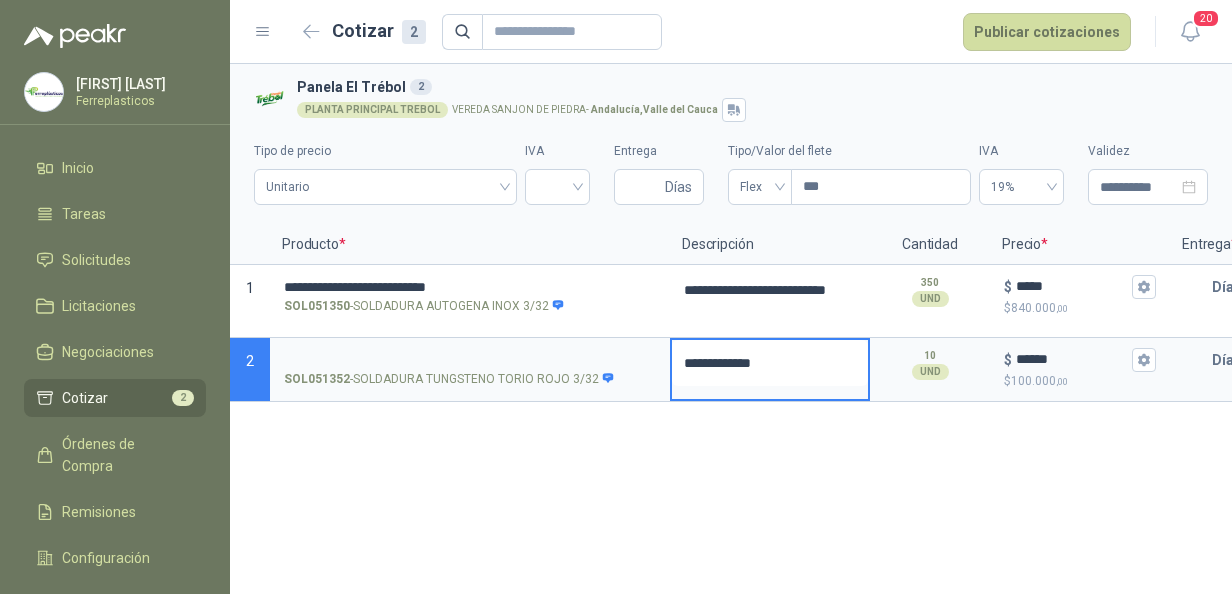 type 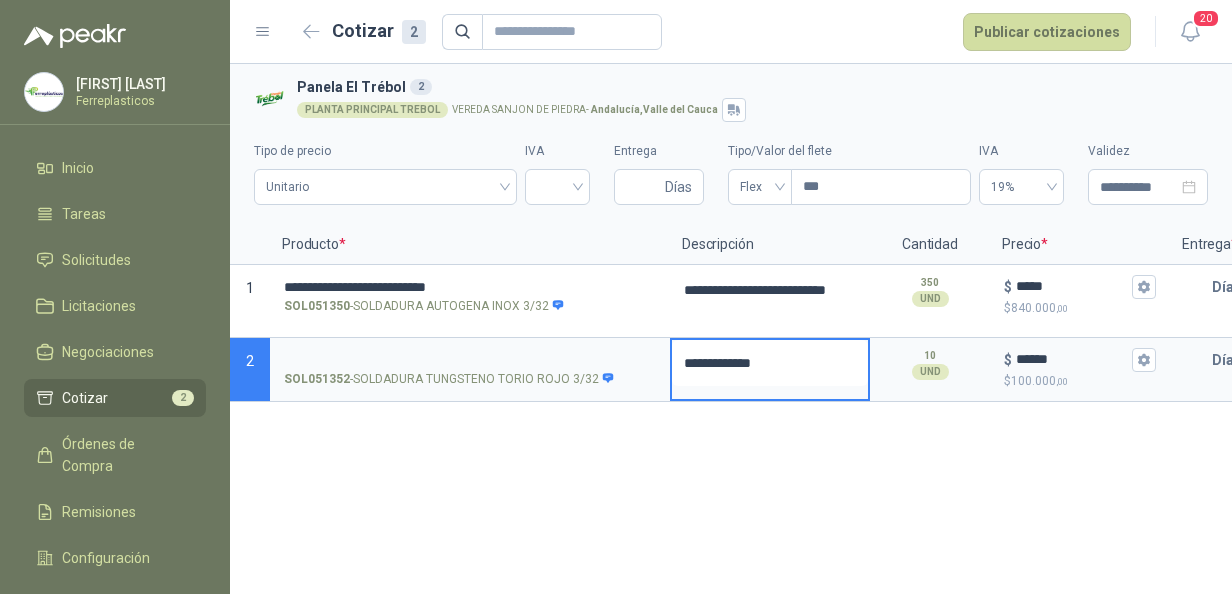 type on "**********" 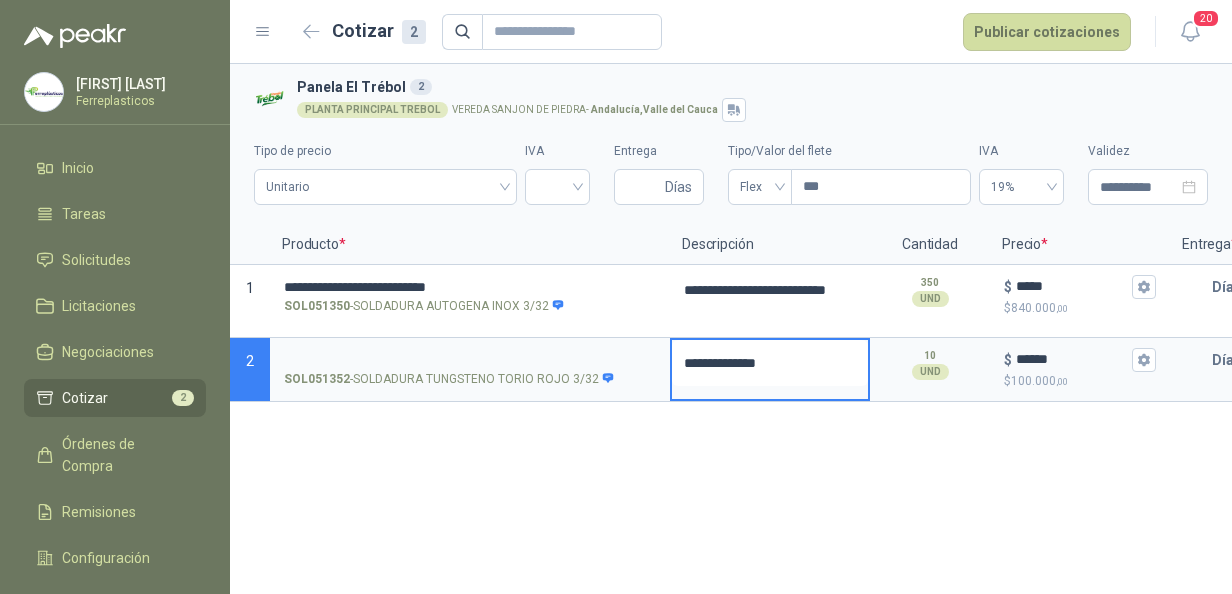 type 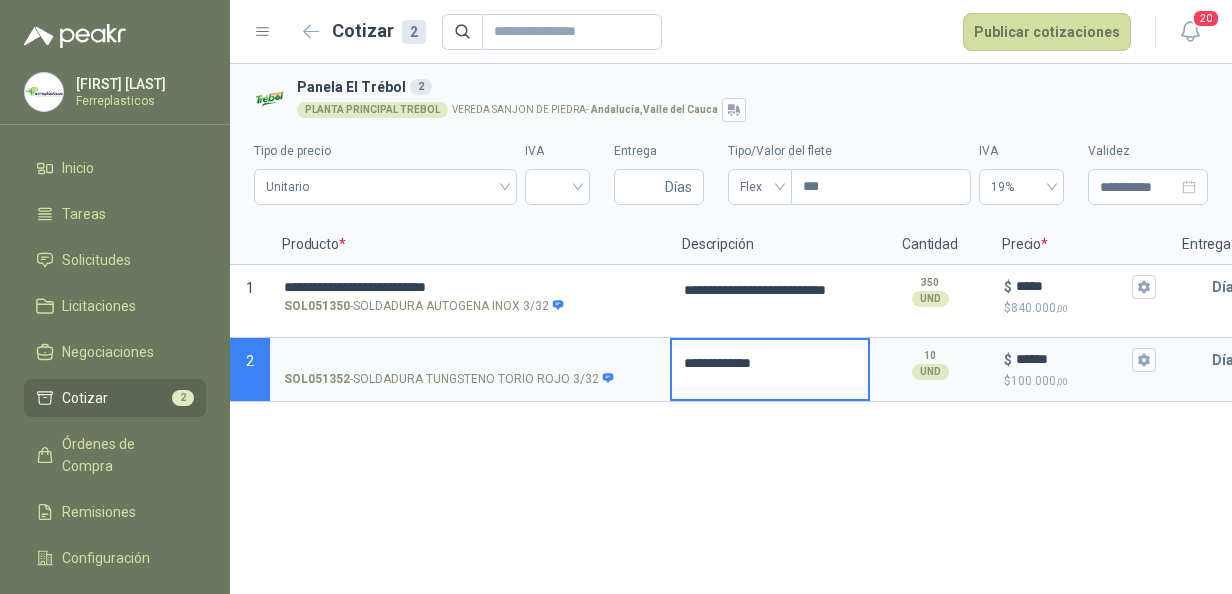 type 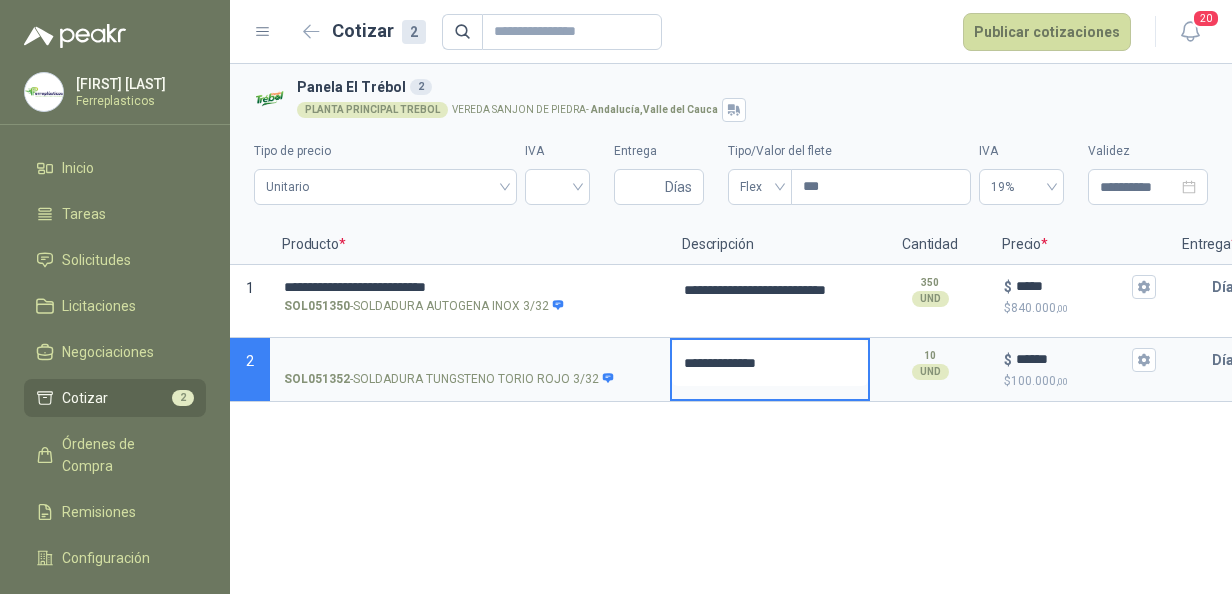 type 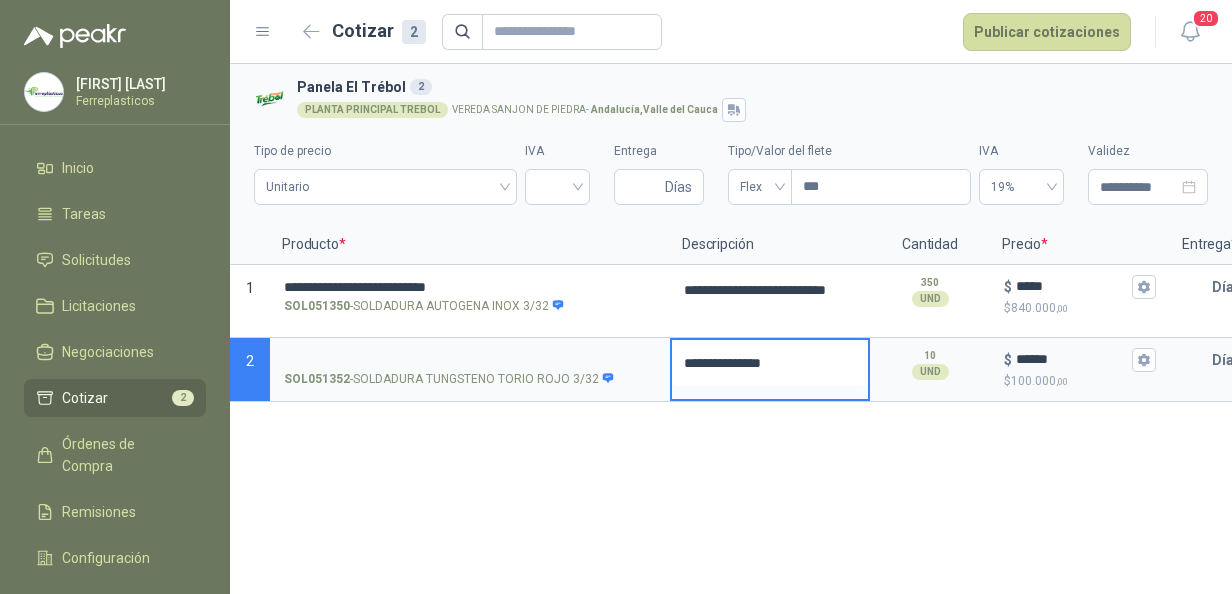 type 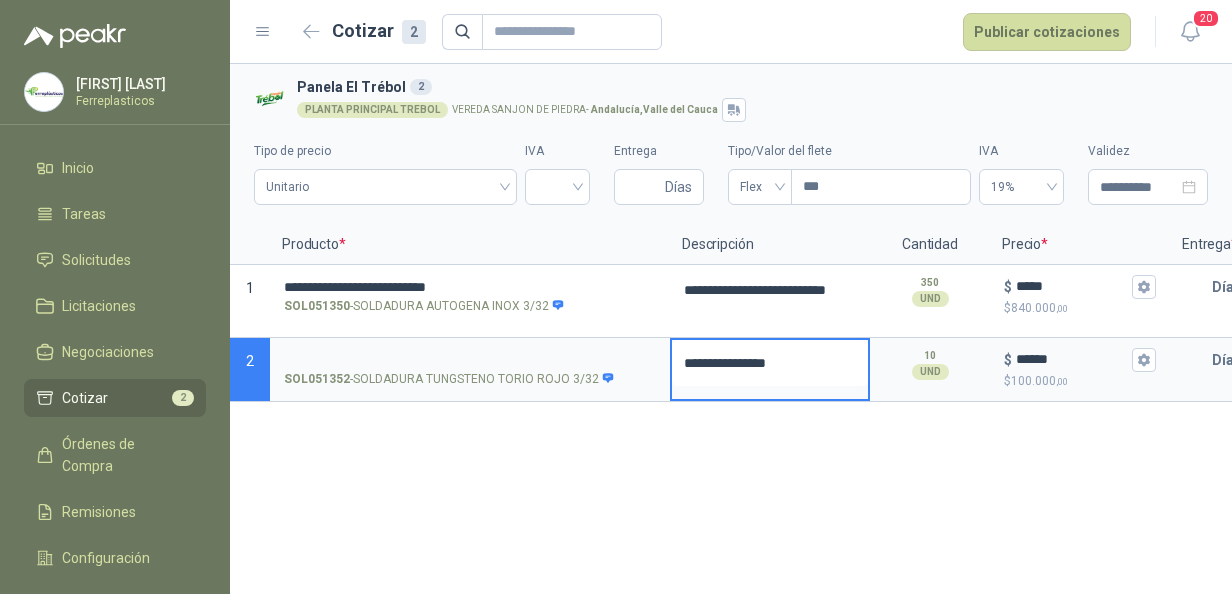 type 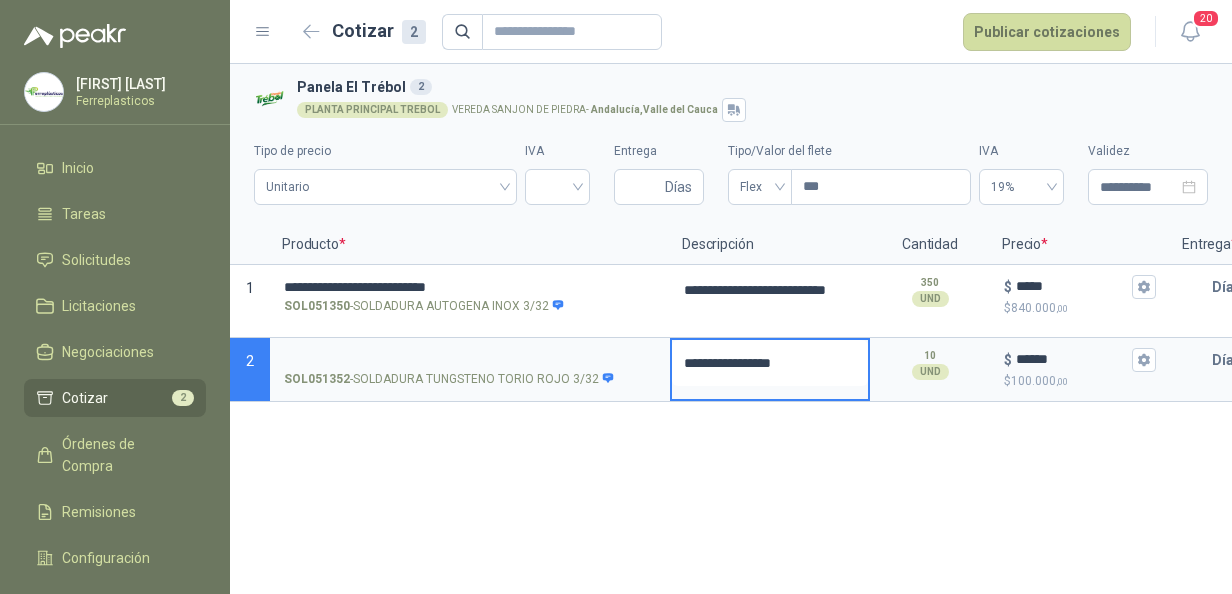 type 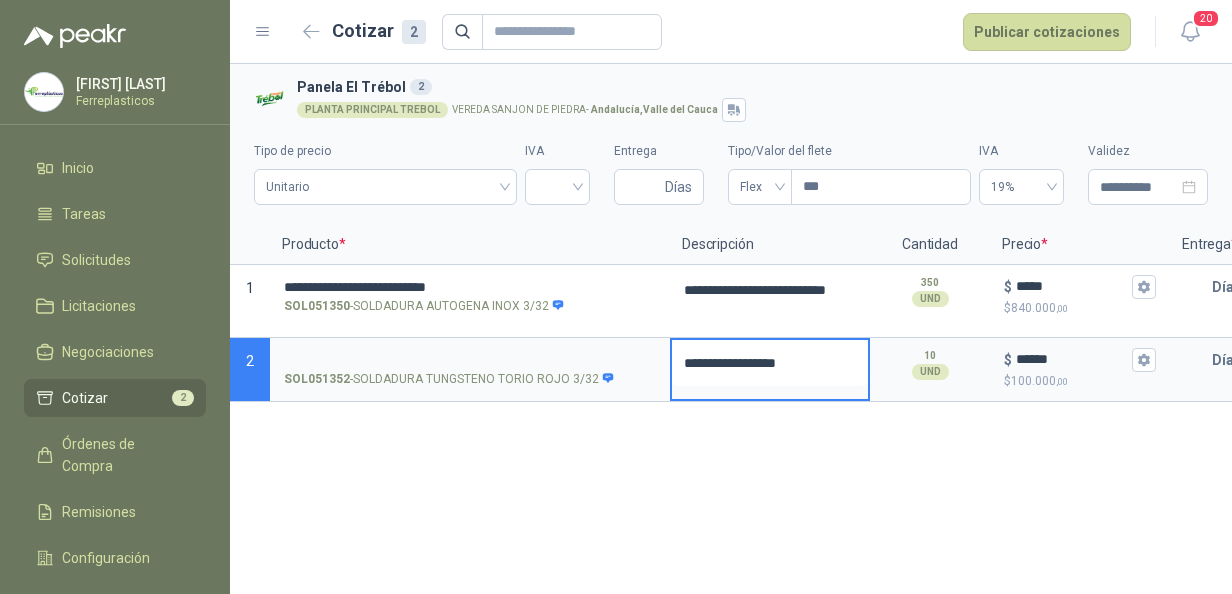 type 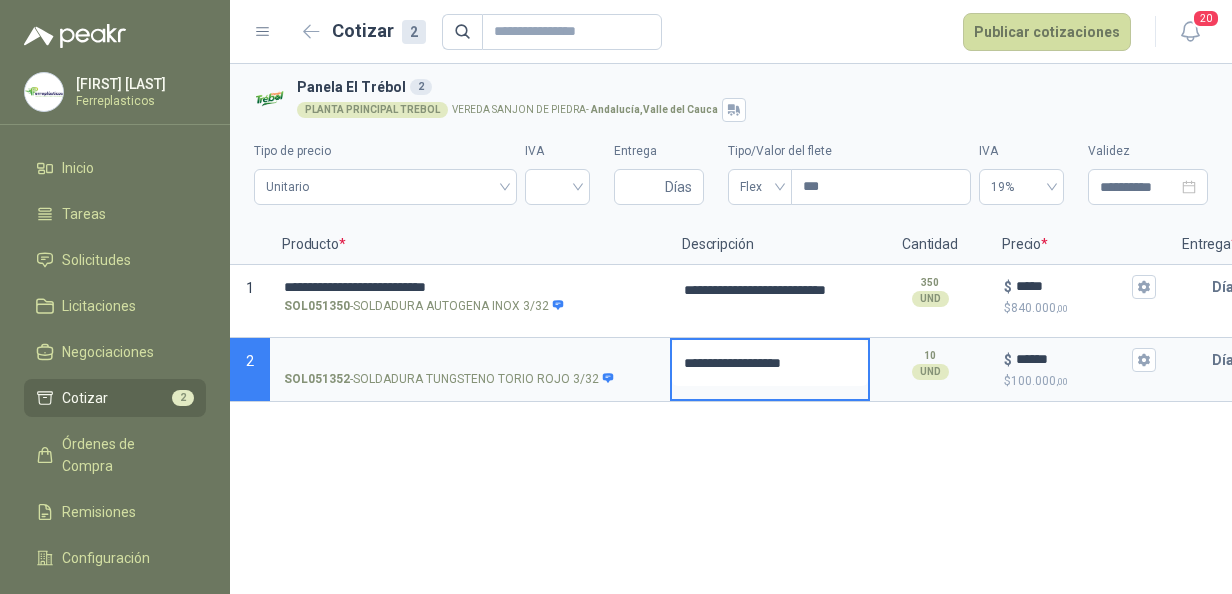 type 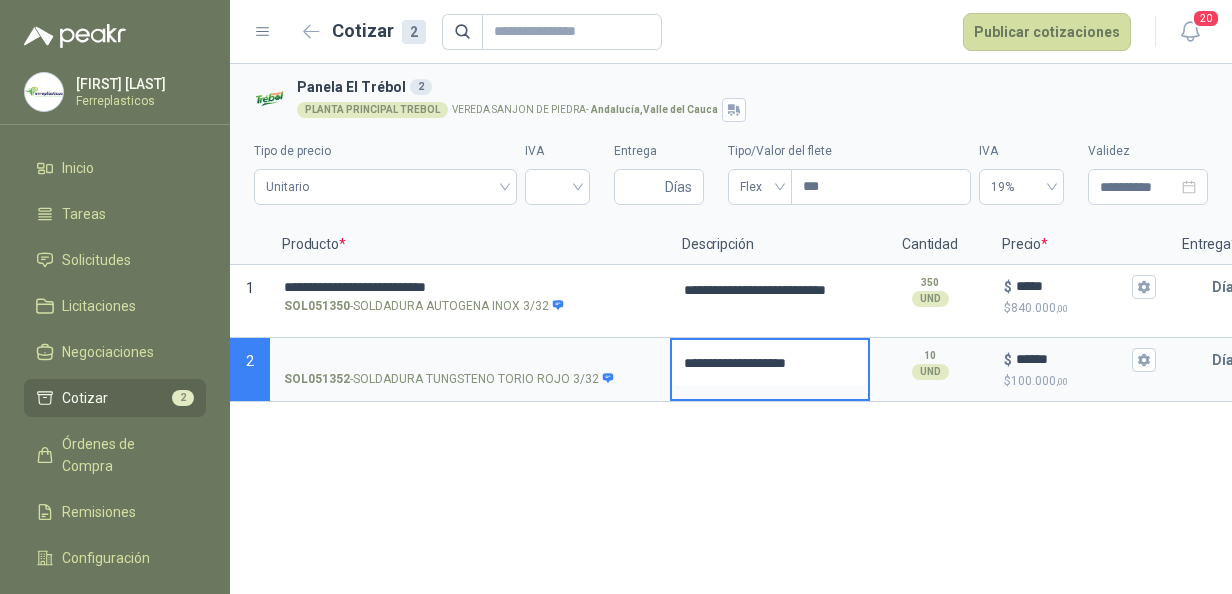type 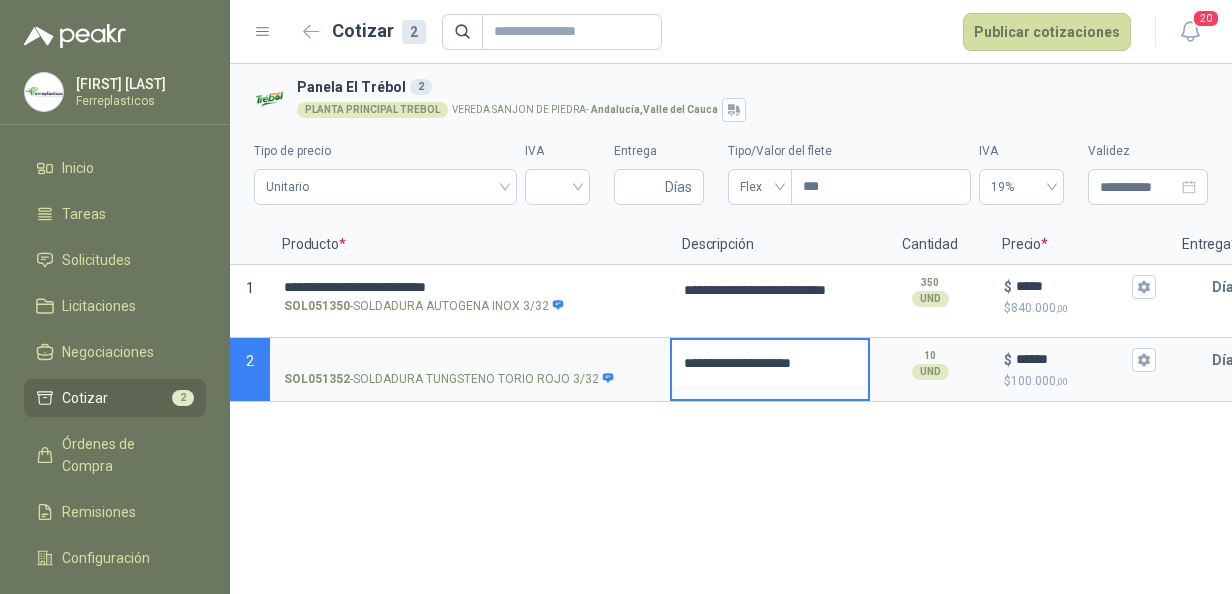 type 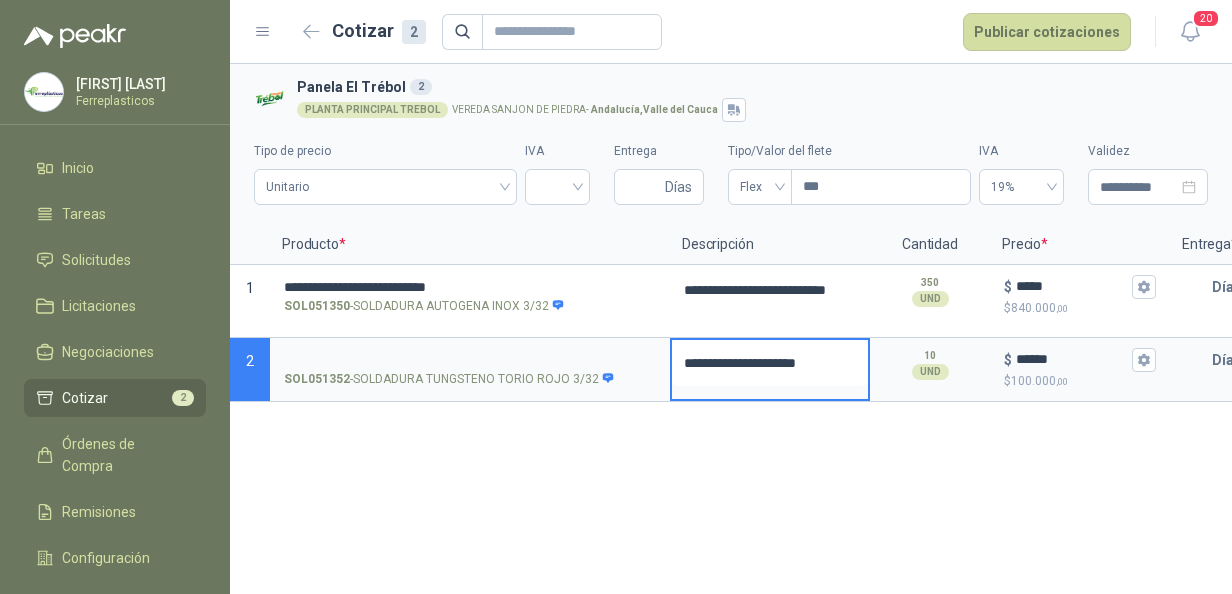 type 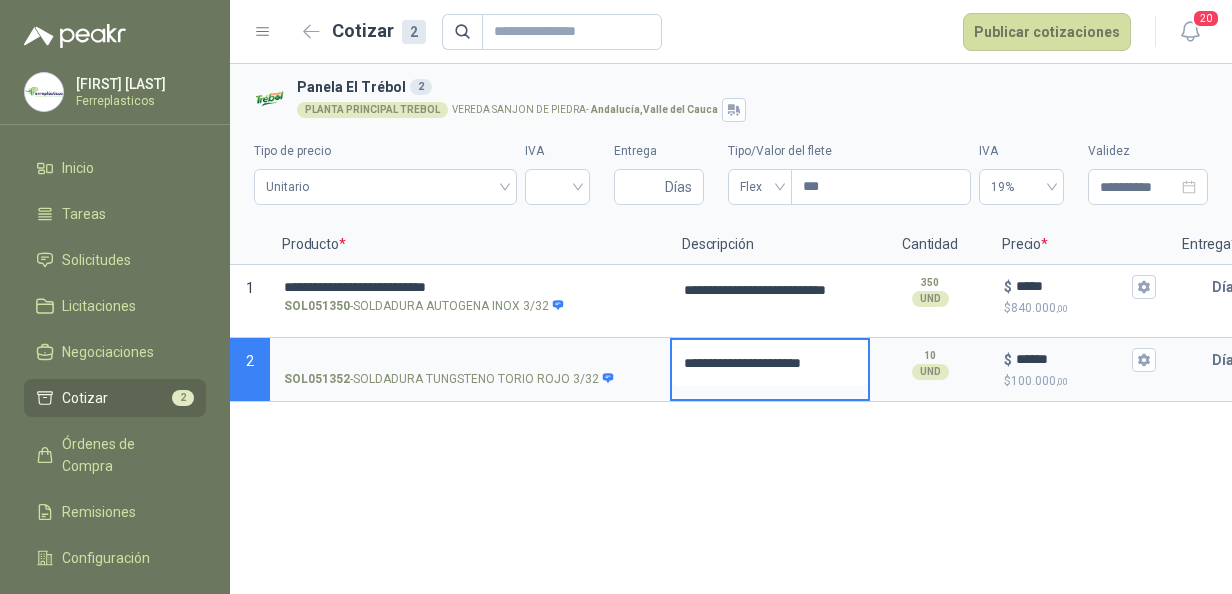 type 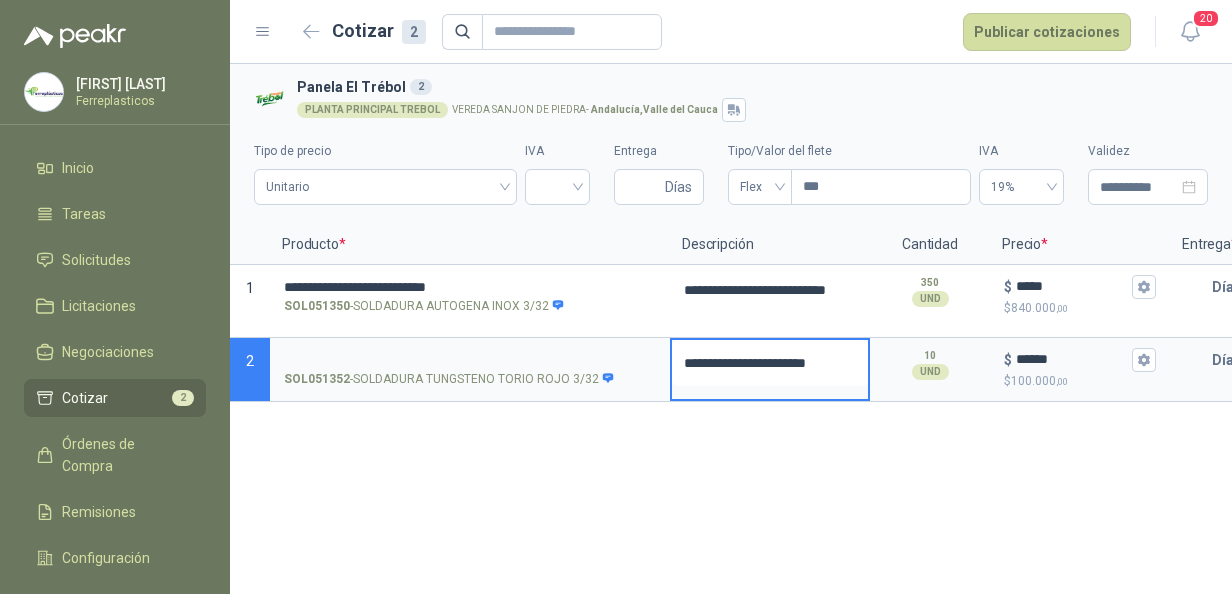 type 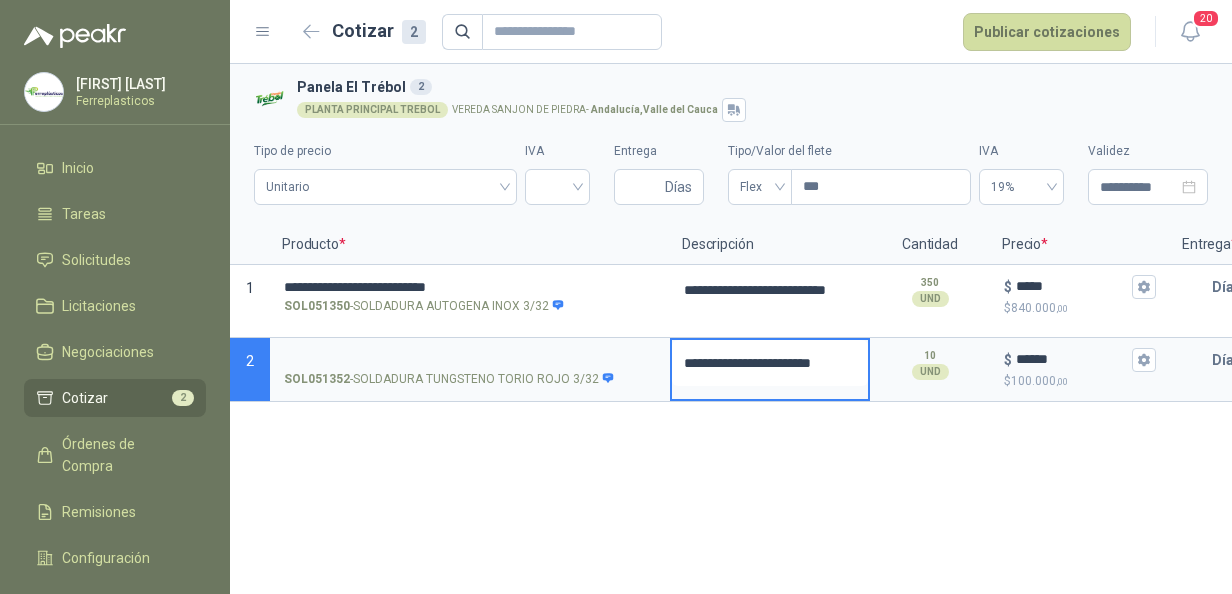 type 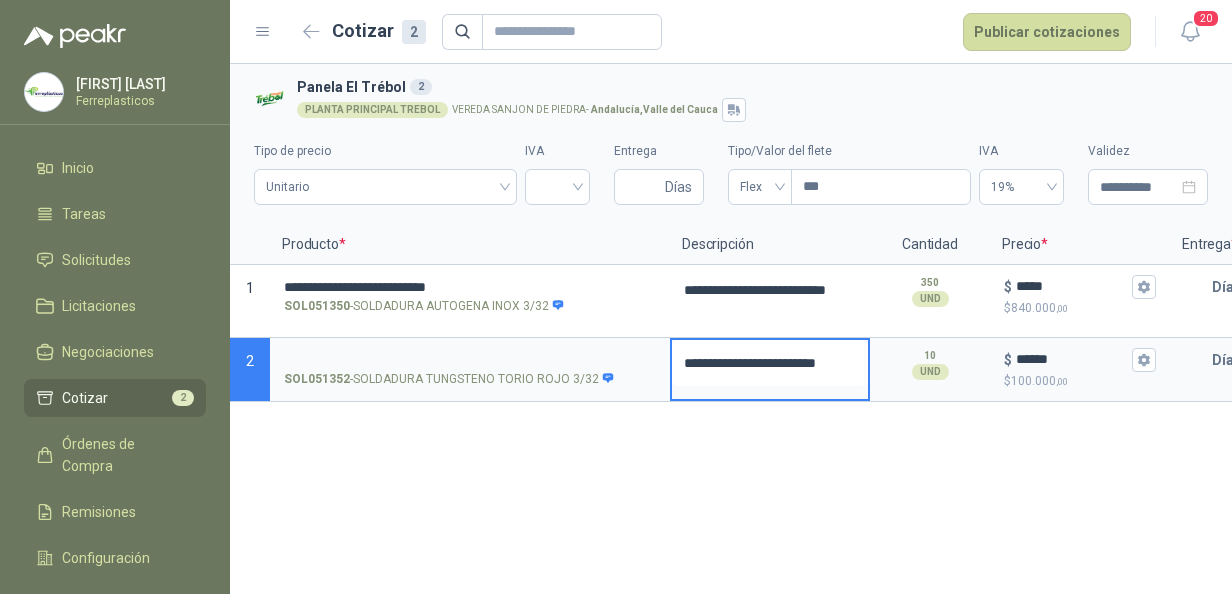 type 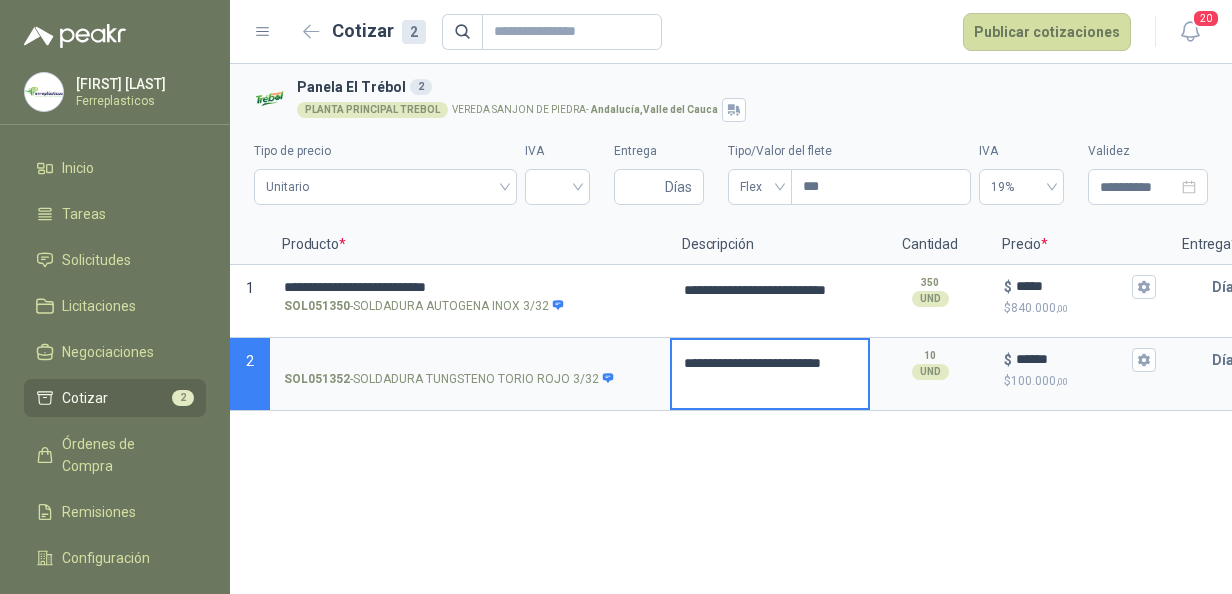 type 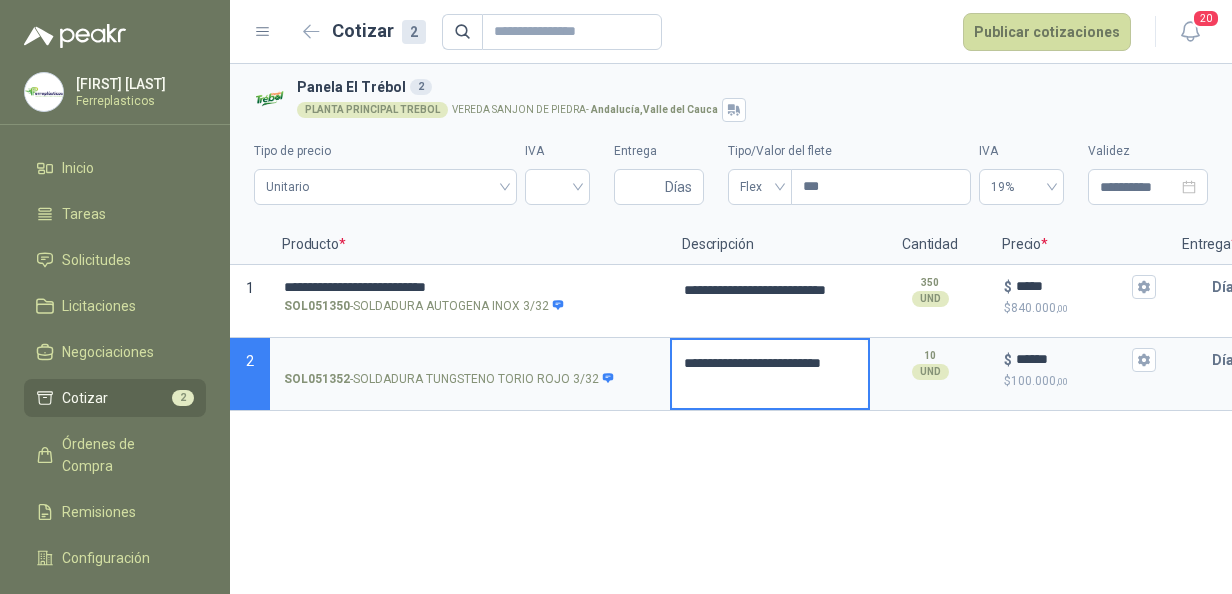 type on "**********" 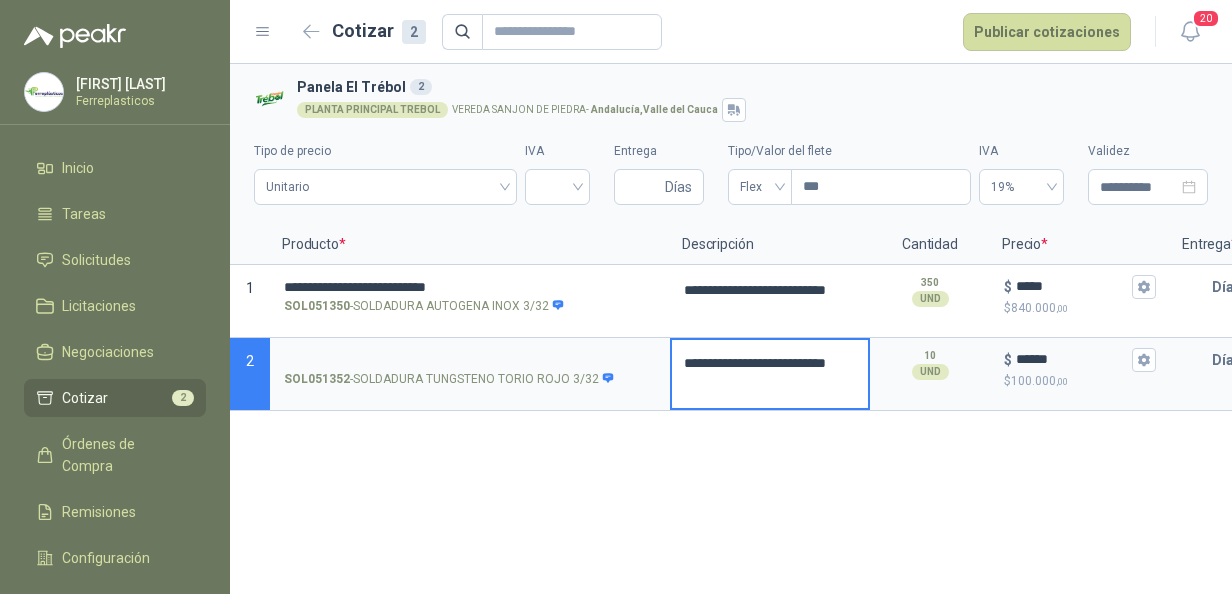 type 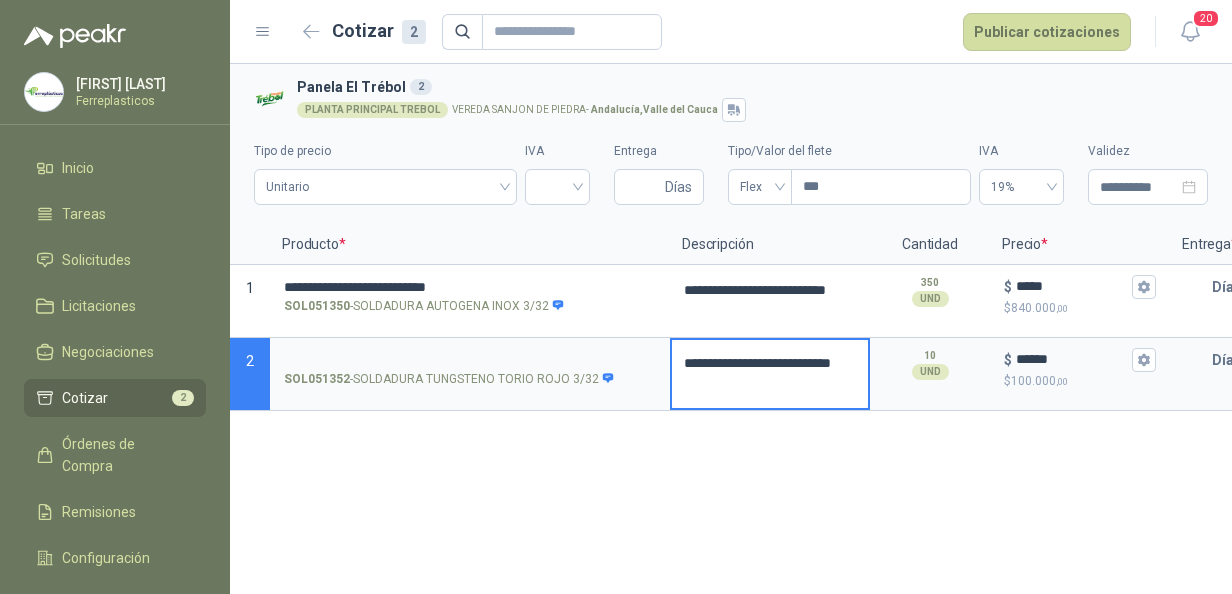 drag, startPoint x: 679, startPoint y: 363, endPoint x: 867, endPoint y: 384, distance: 189.16924 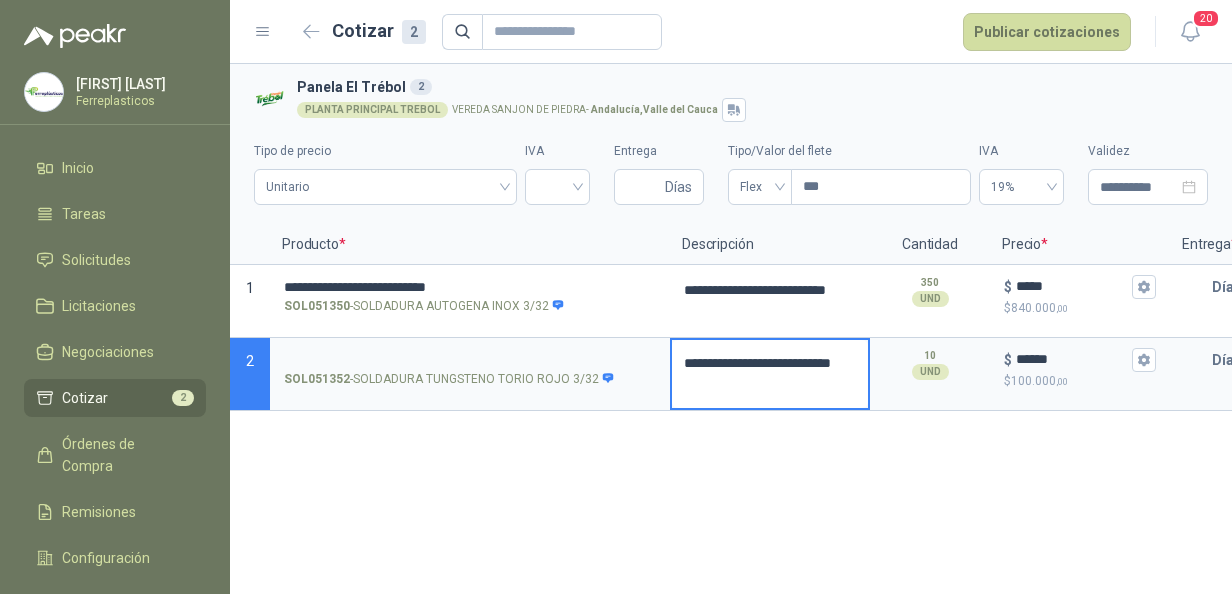 click on "**********" at bounding box center [770, 374] 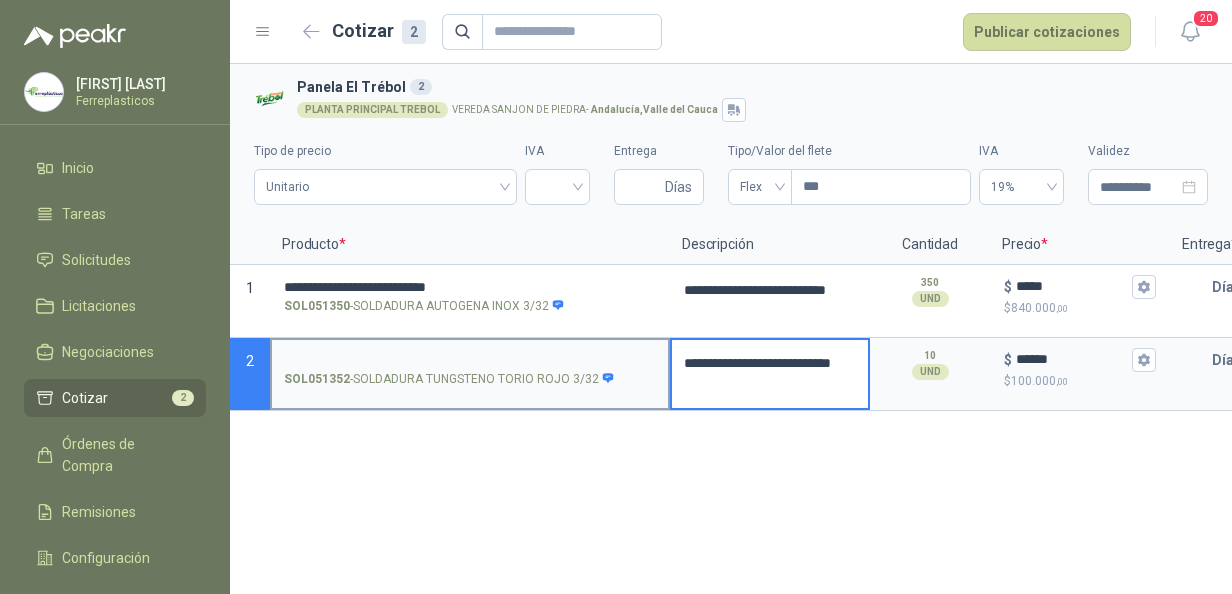 type on "**********" 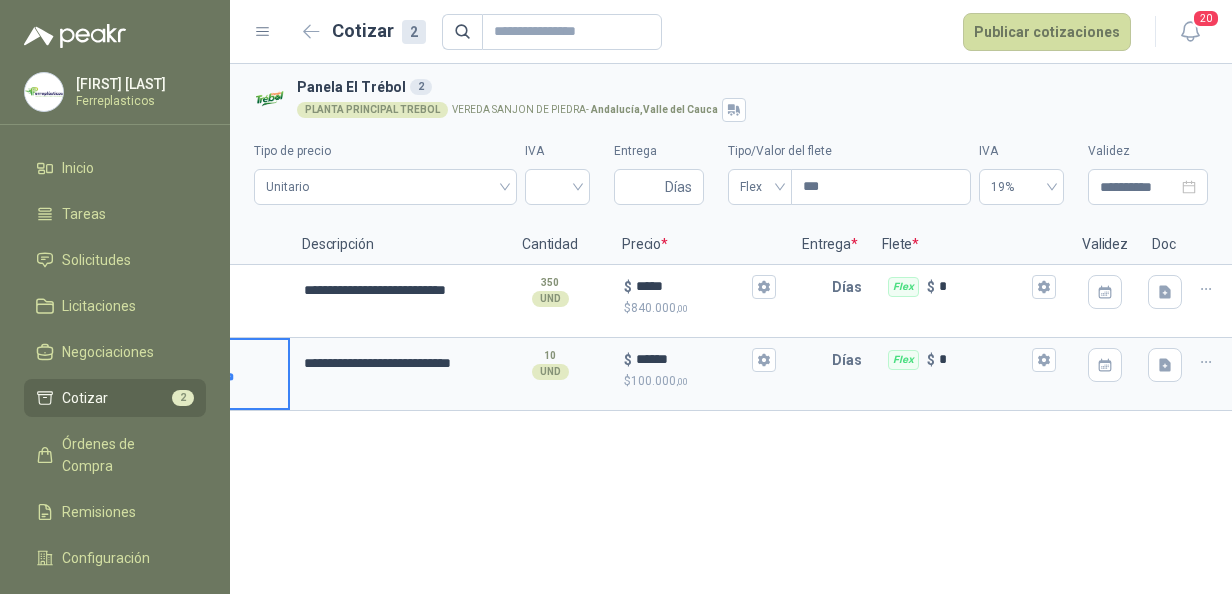 scroll, scrollTop: 0, scrollLeft: 394, axis: horizontal 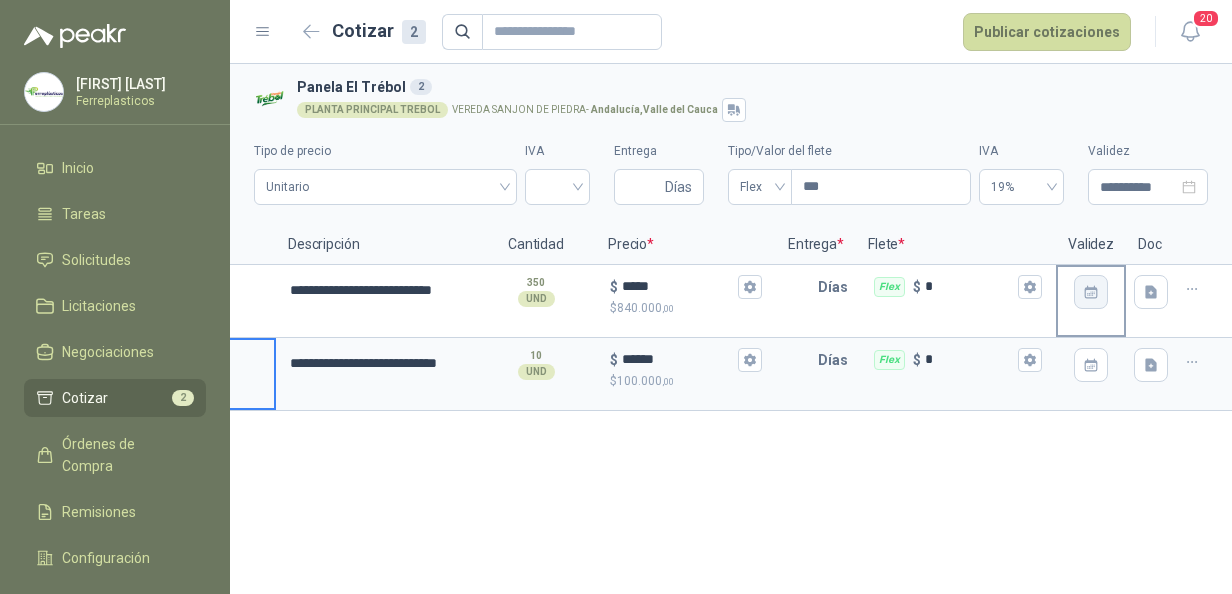 click 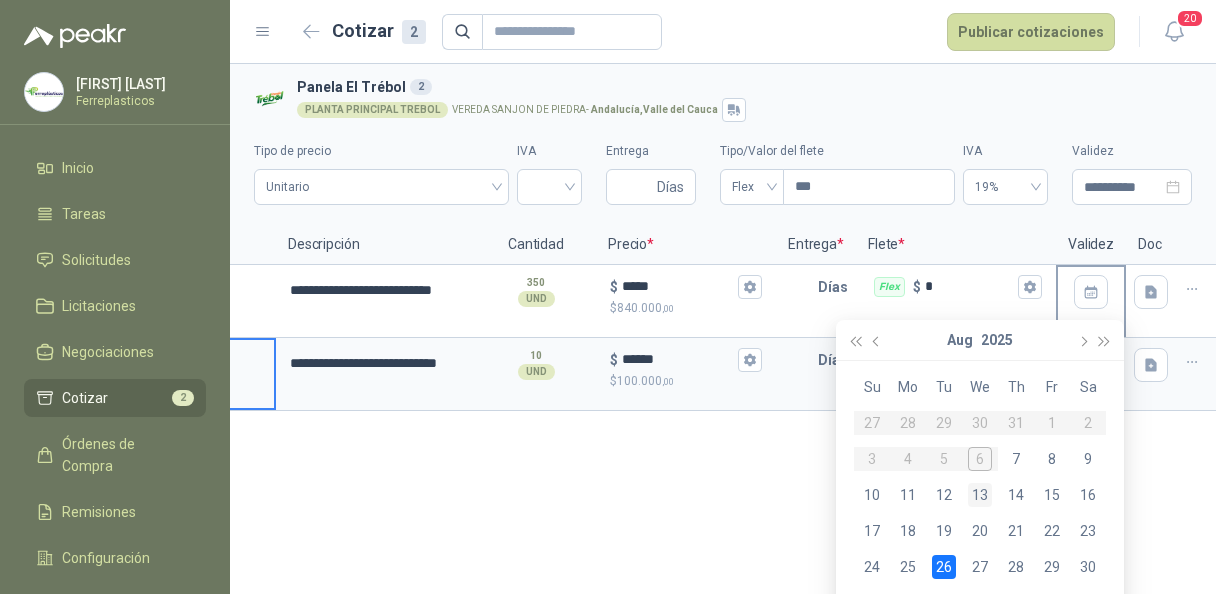 click on "13" at bounding box center (980, 495) 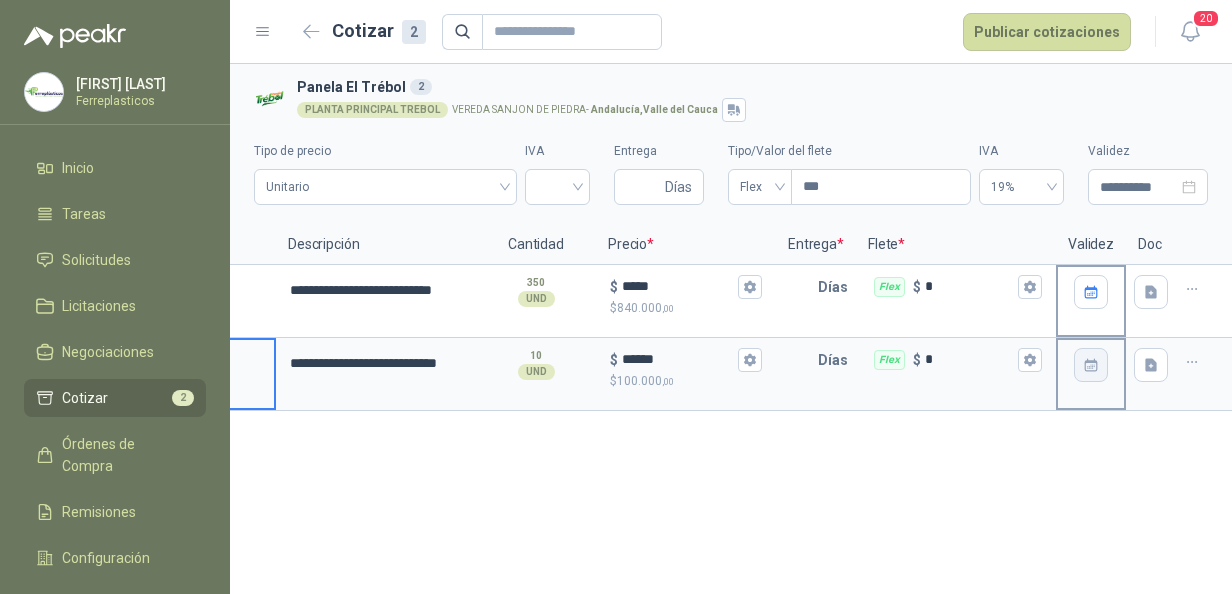 click 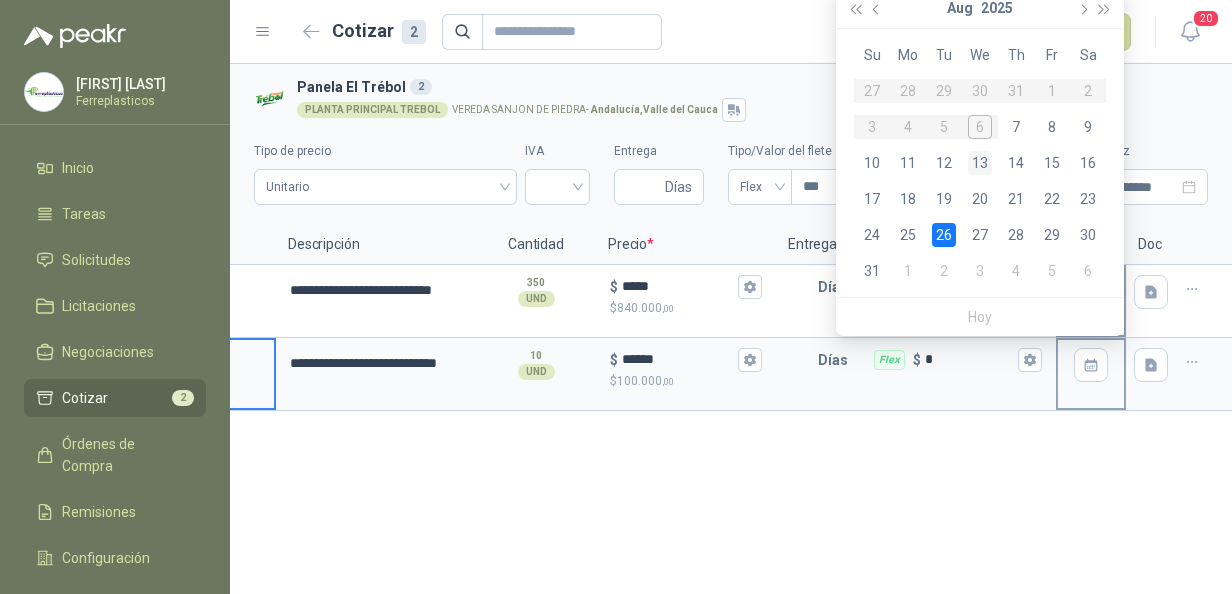 click on "13" at bounding box center [980, 163] 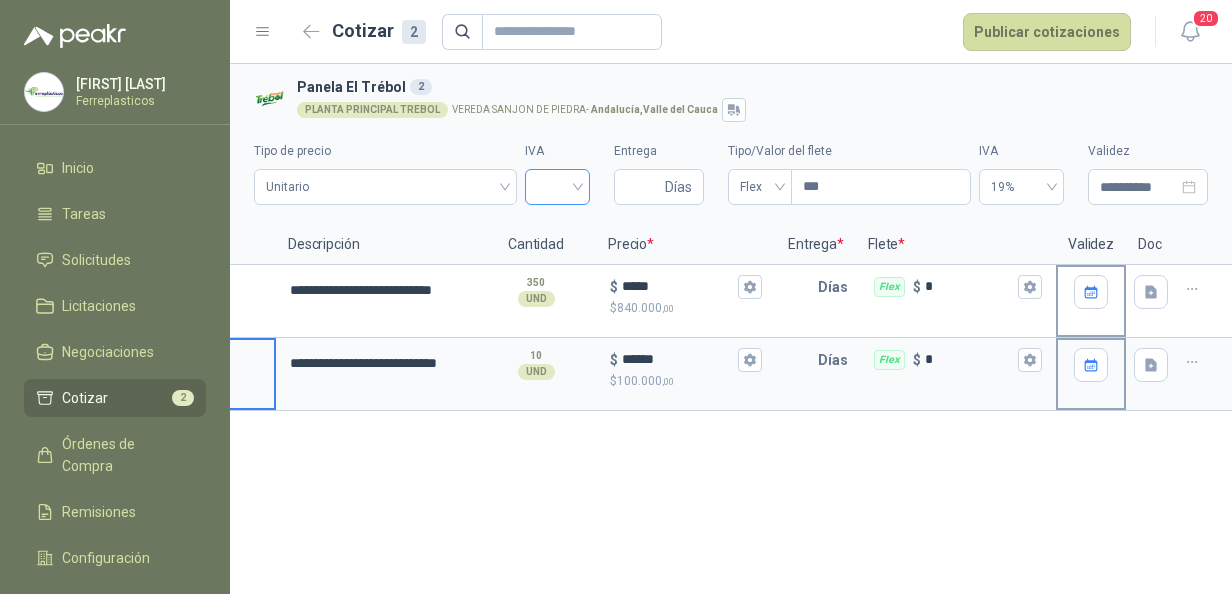 click at bounding box center (557, 187) 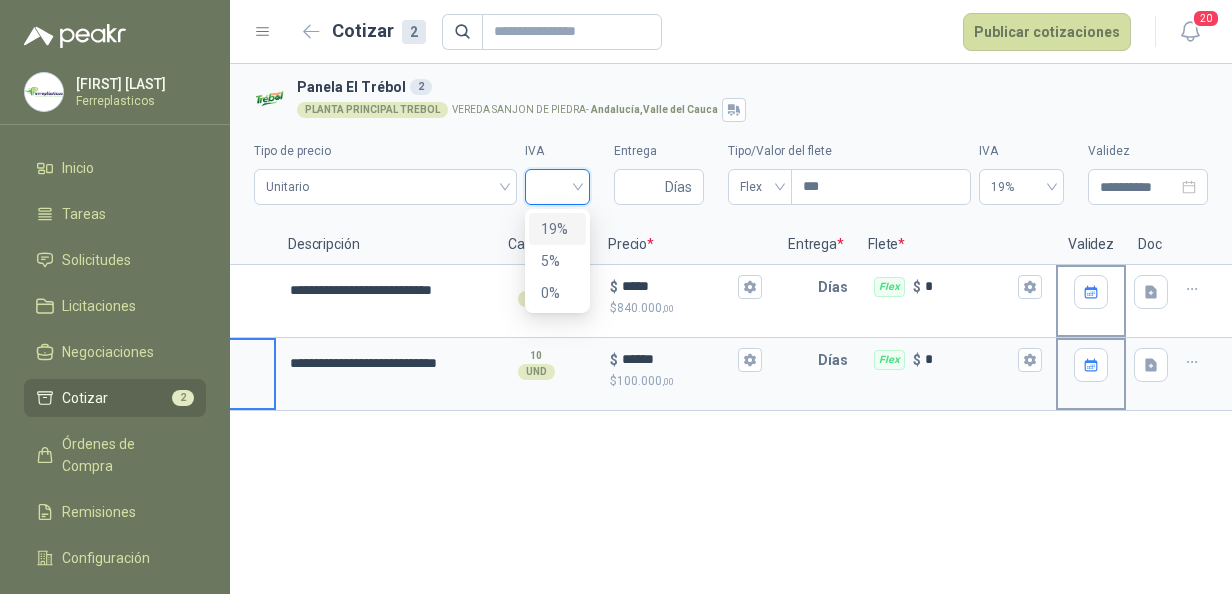 click on "19%" at bounding box center (557, 229) 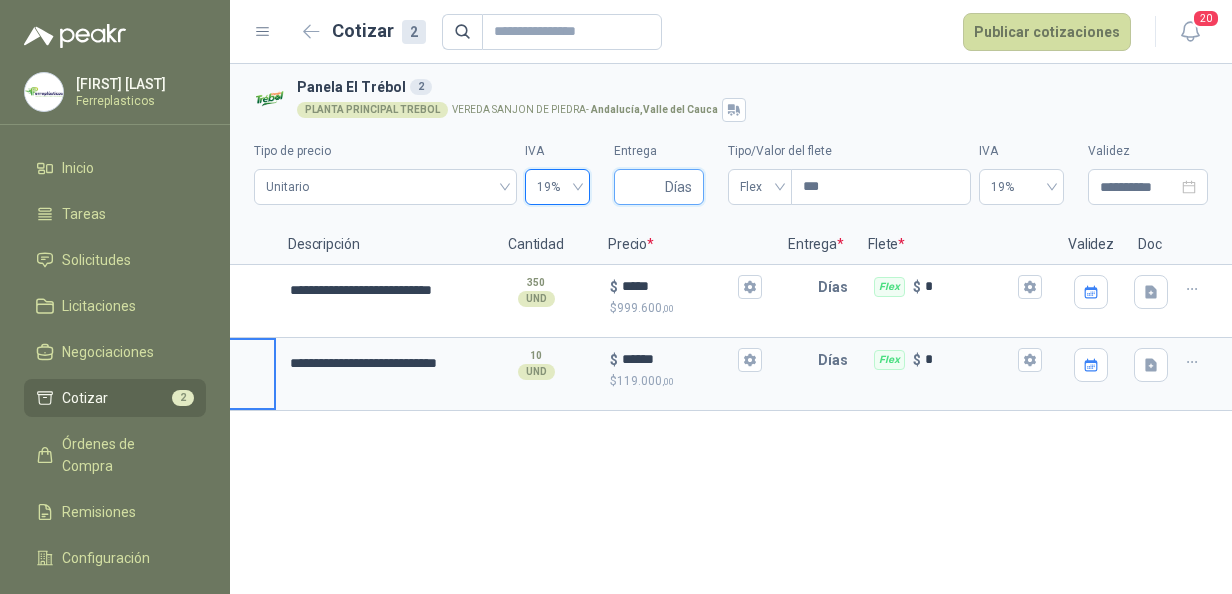 click on "Entrega" at bounding box center (643, 187) 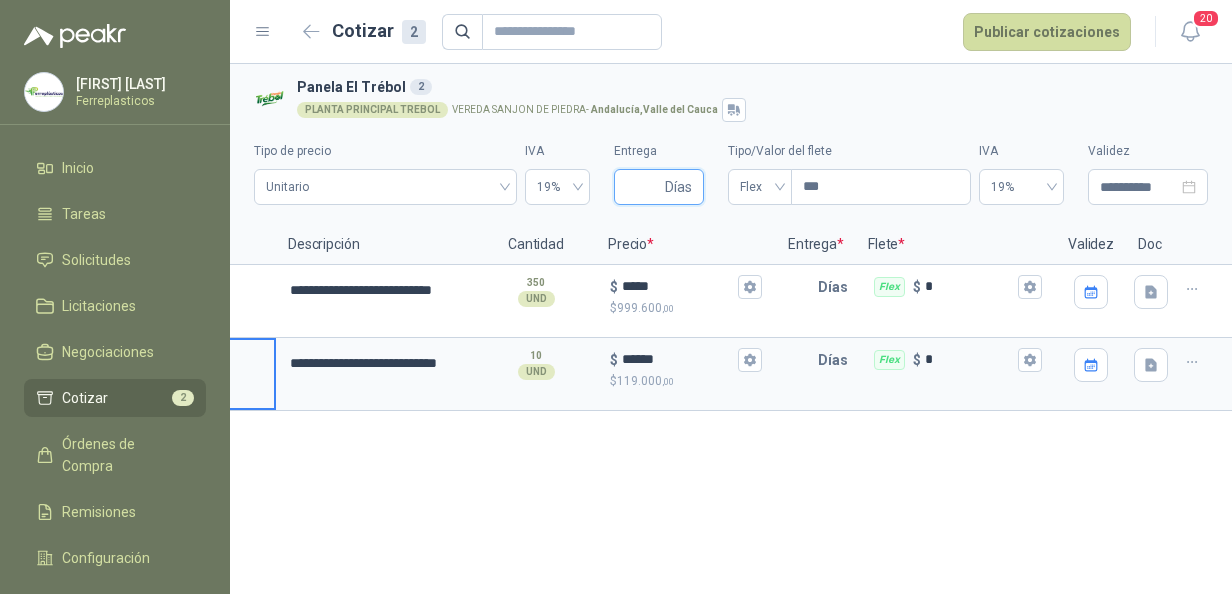 type on "*" 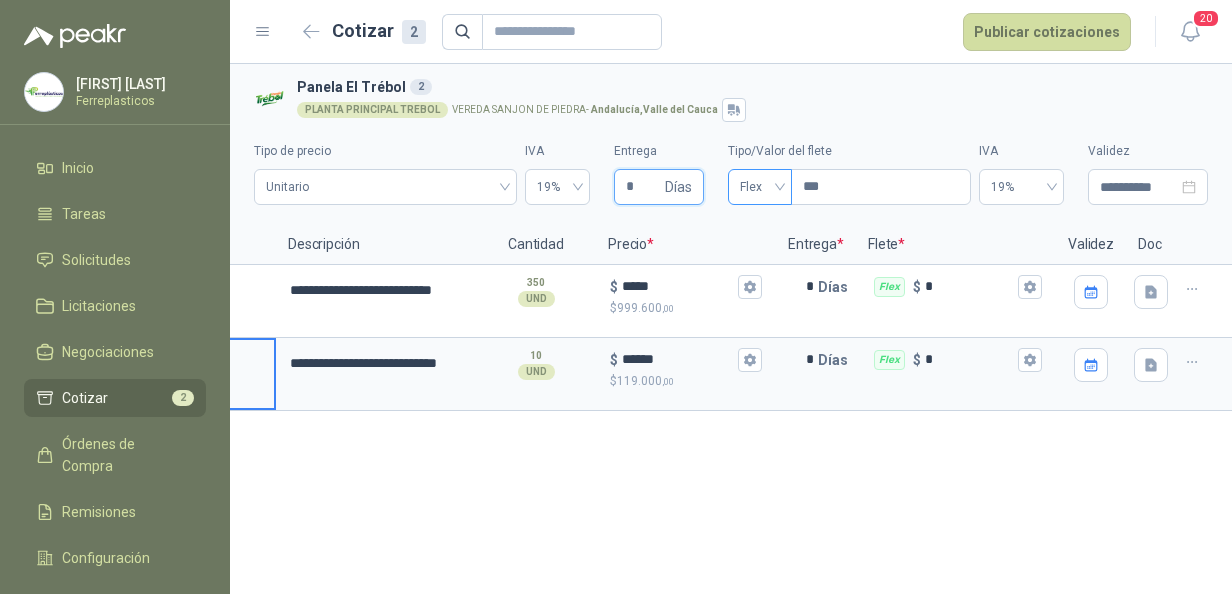 click on "Flex" at bounding box center (760, 187) 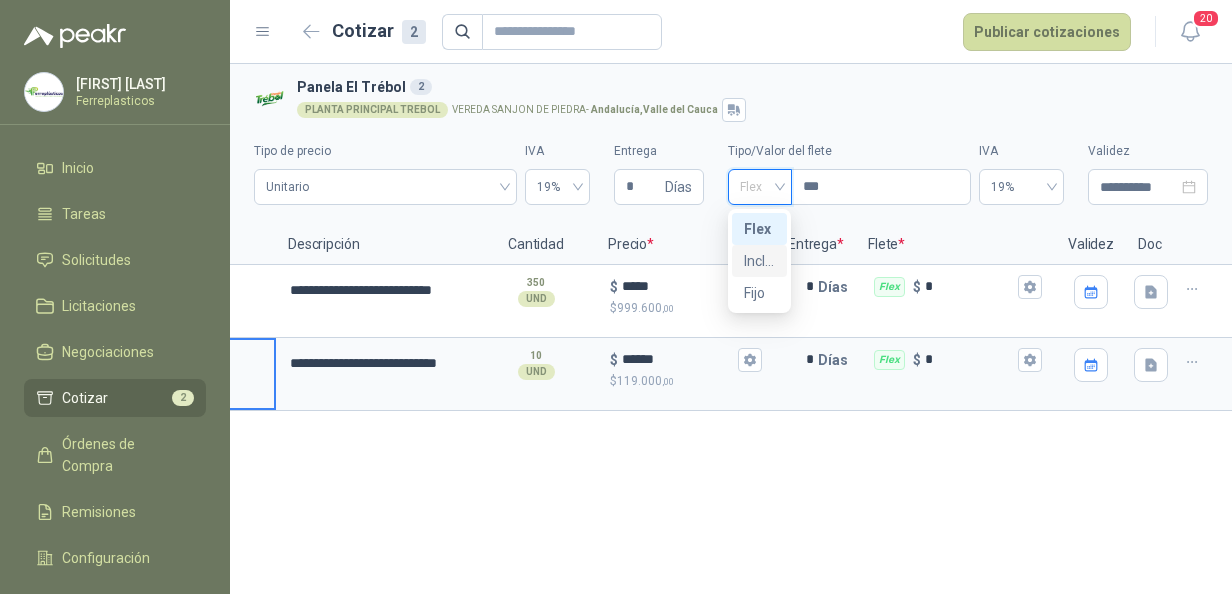 click on "Incluido" at bounding box center [759, 261] 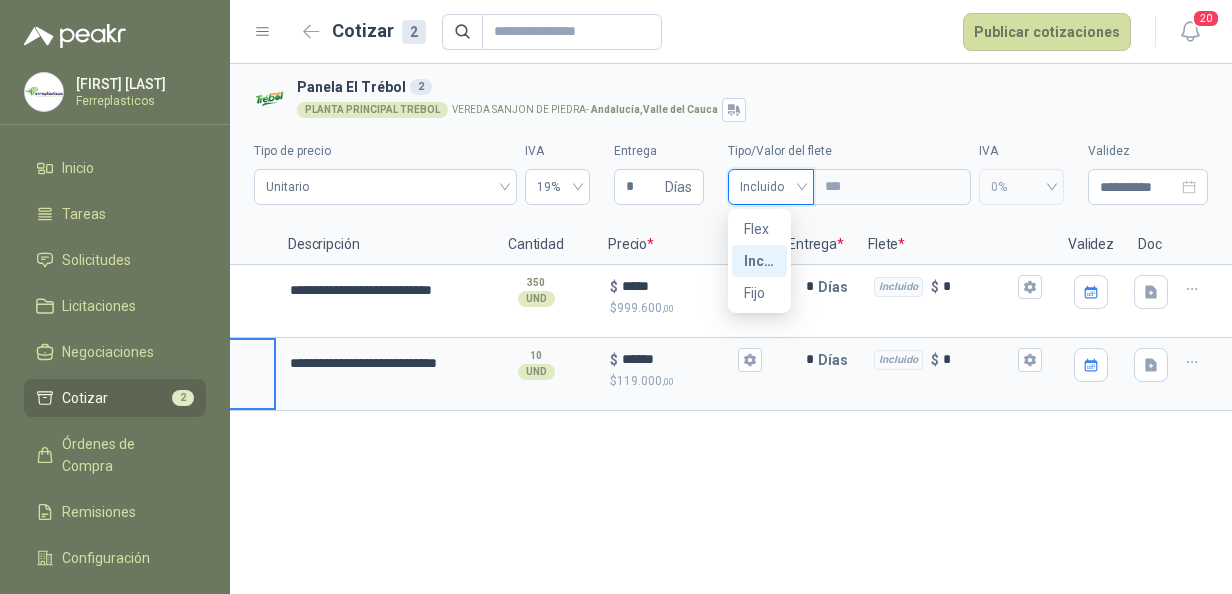 type 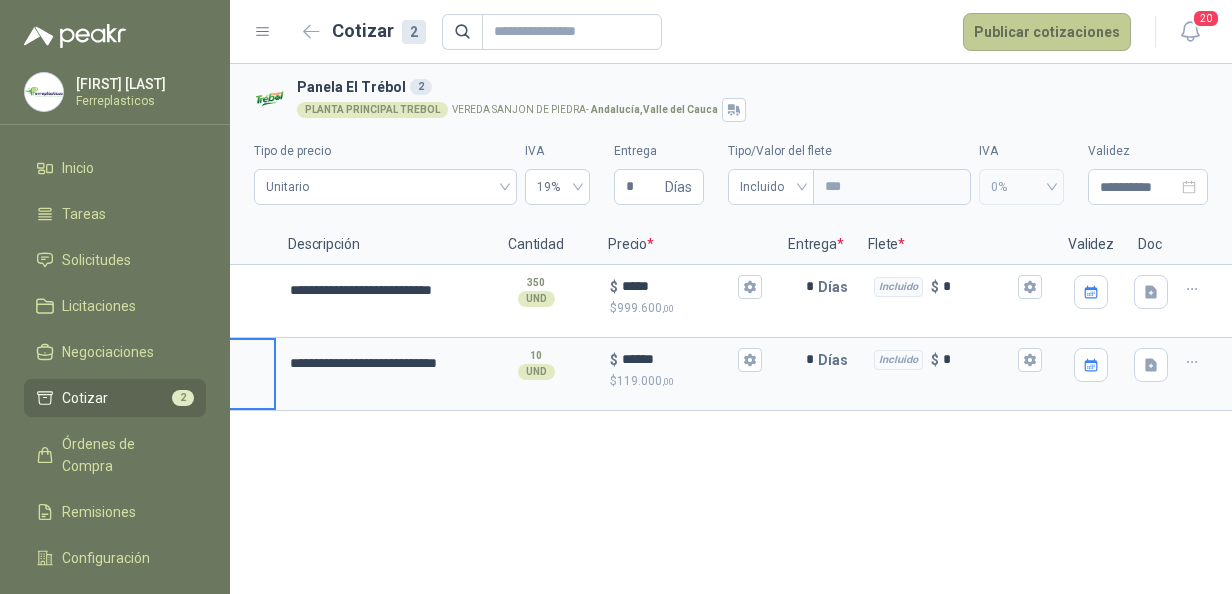click on "Publicar cotizaciones" at bounding box center (1047, 32) 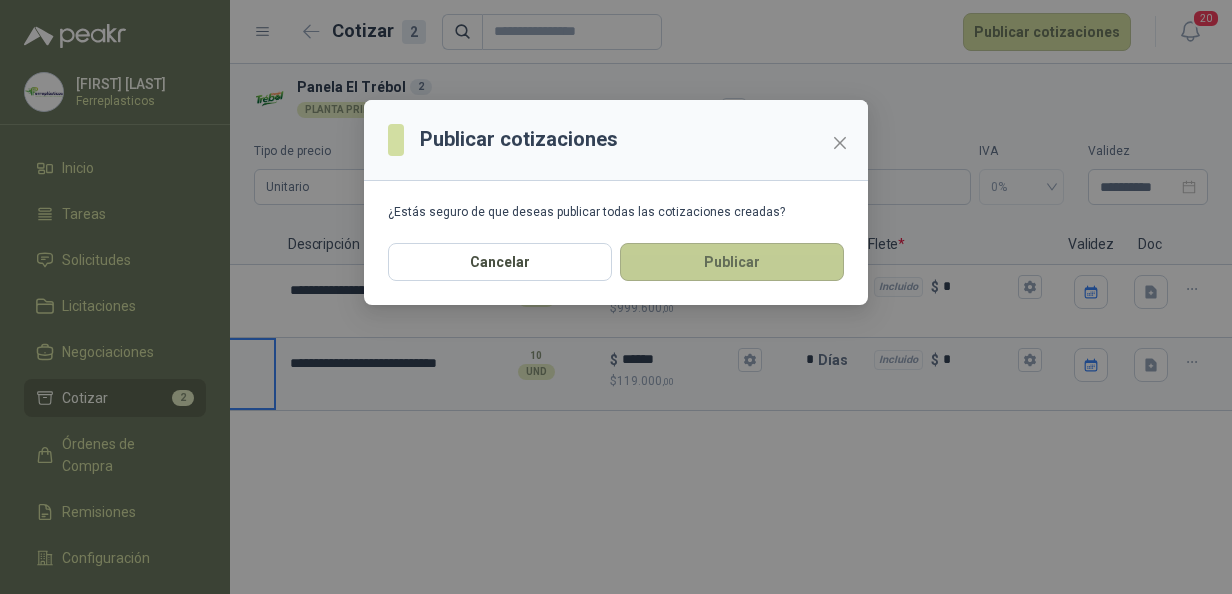 click on "Publicar" at bounding box center [732, 262] 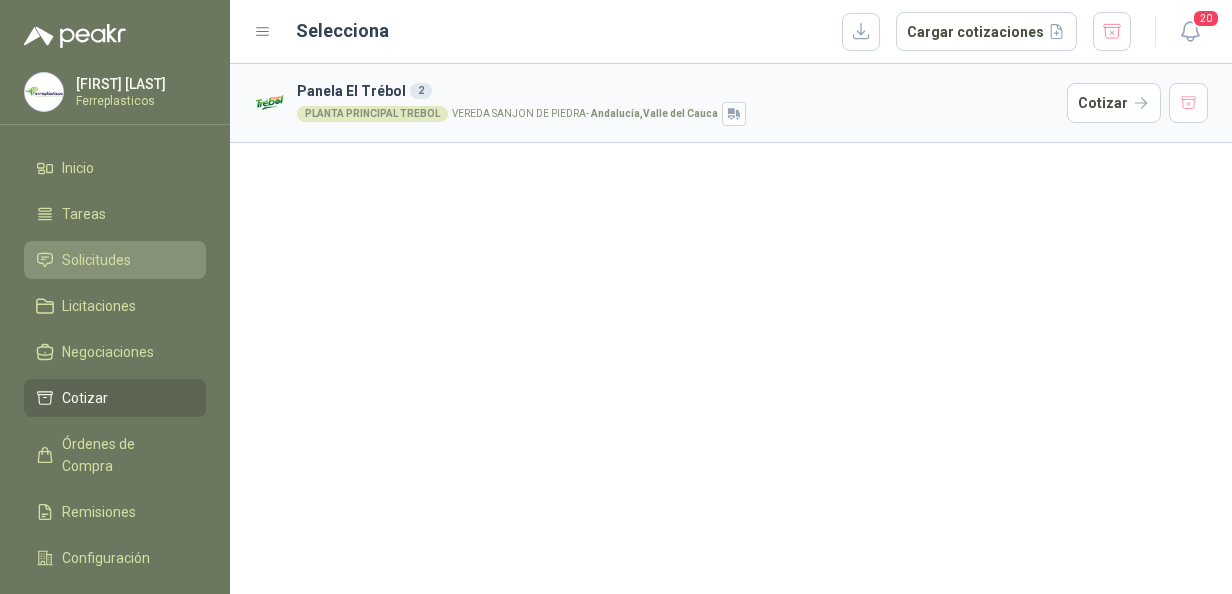 click on "Solicitudes" at bounding box center (96, 260) 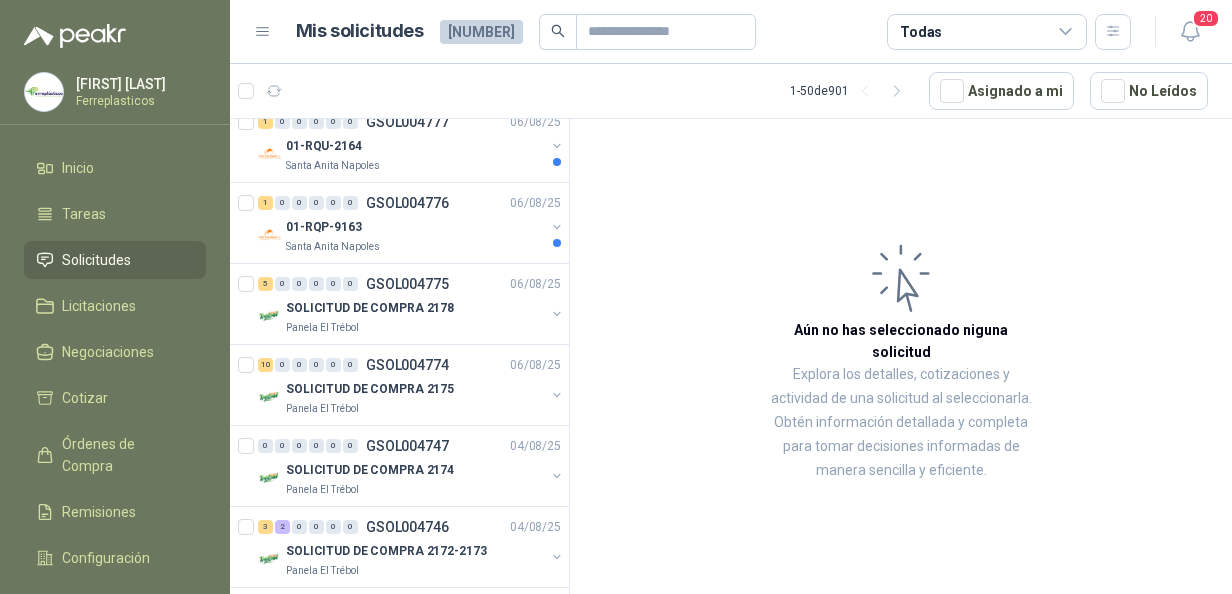 scroll, scrollTop: 700, scrollLeft: 0, axis: vertical 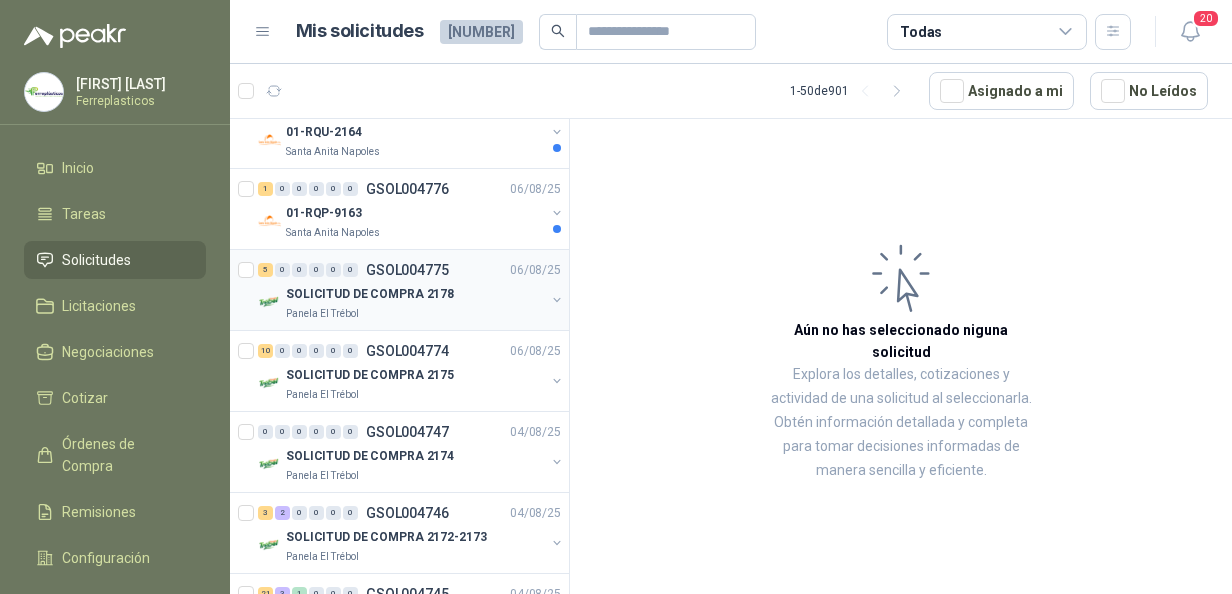 click on "SOLICITUD DE COMPRA 2178" at bounding box center [370, 294] 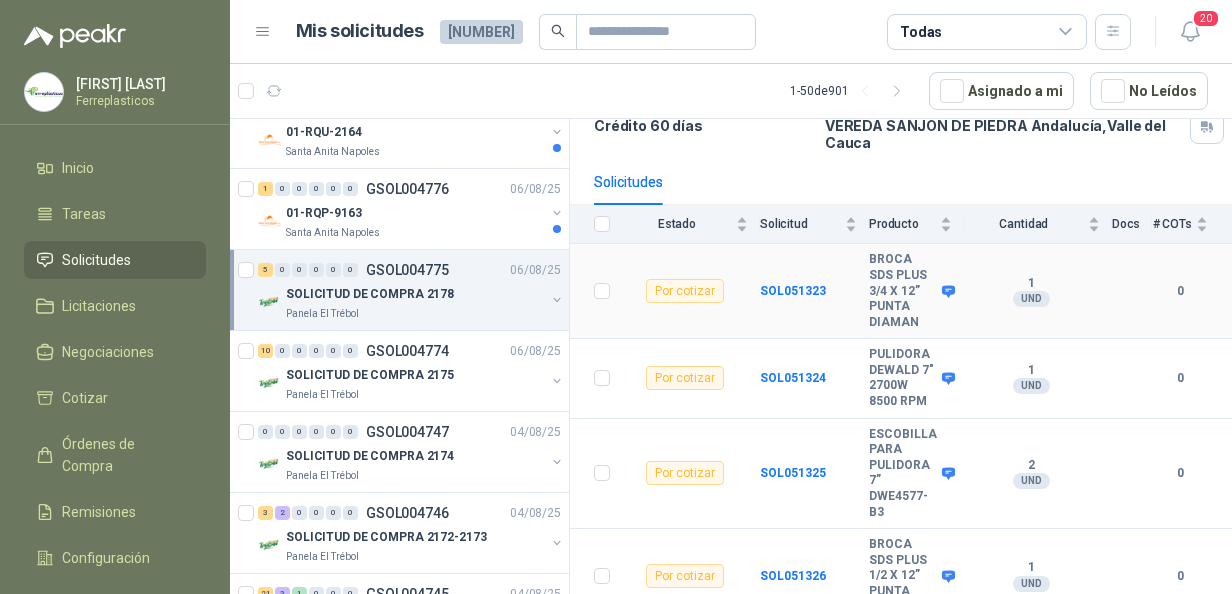 scroll, scrollTop: 186, scrollLeft: 0, axis: vertical 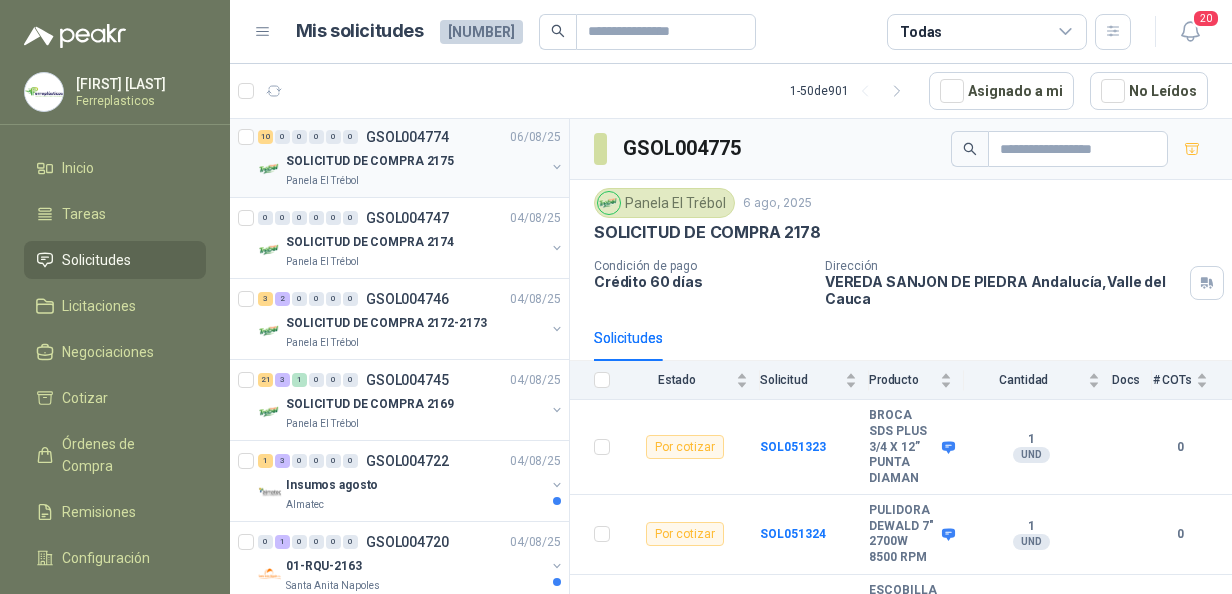 click on "SOLICITUD DE COMPRA 2175" at bounding box center [370, 161] 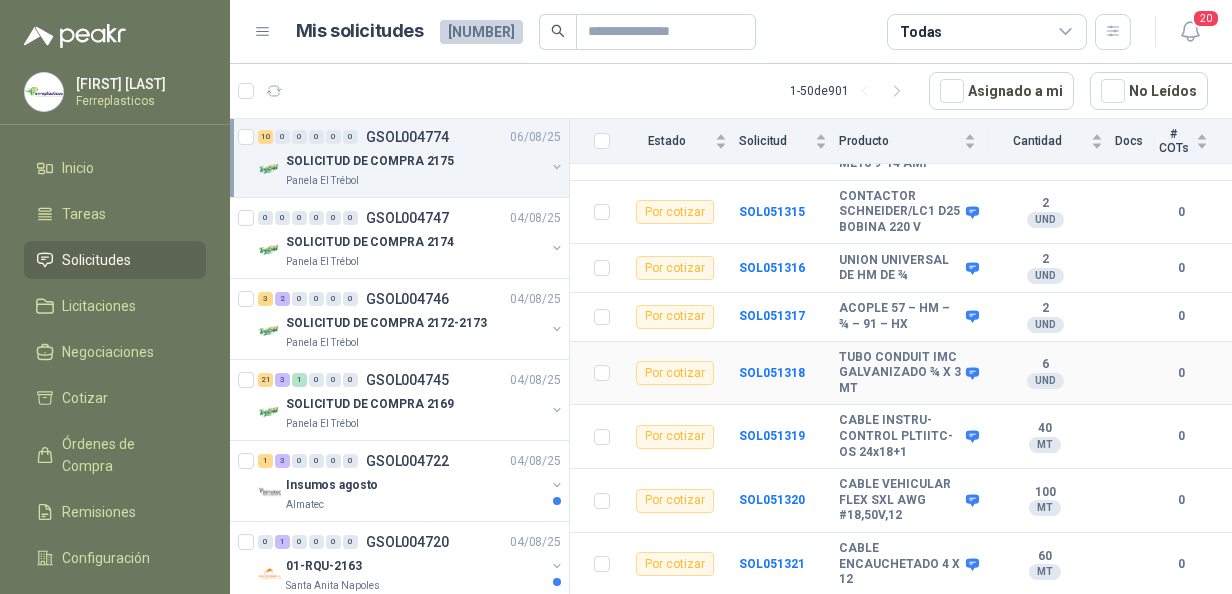 scroll, scrollTop: 456, scrollLeft: 0, axis: vertical 